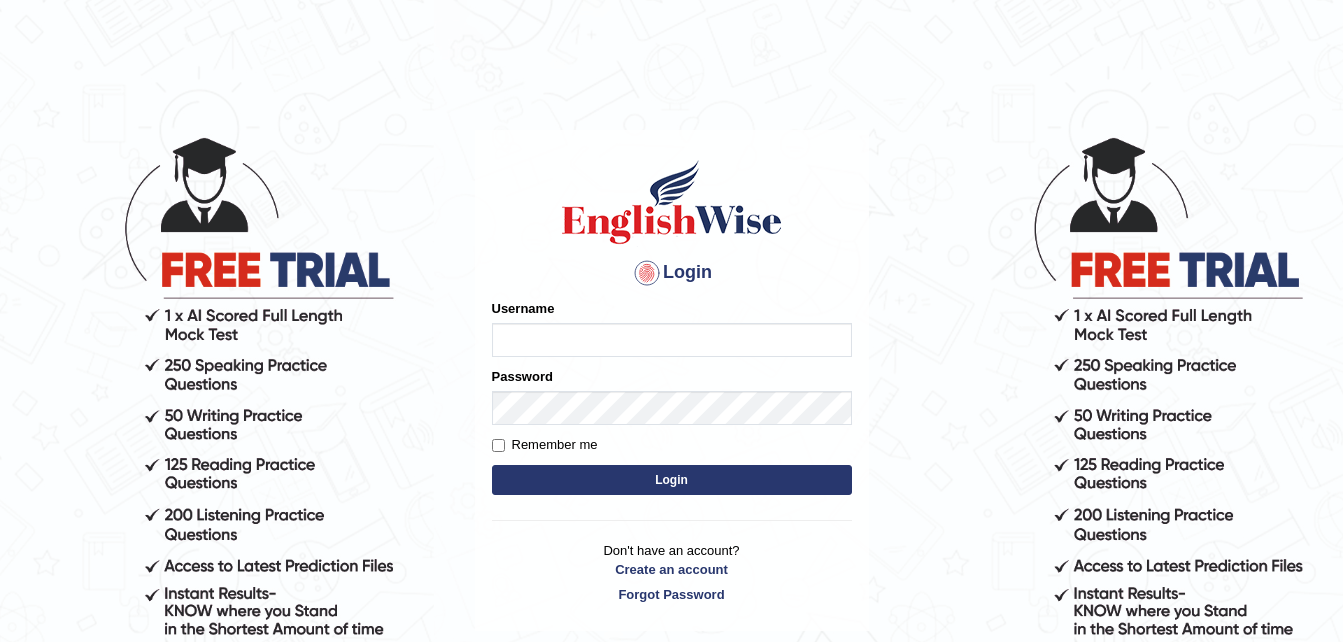 scroll, scrollTop: 0, scrollLeft: 0, axis: both 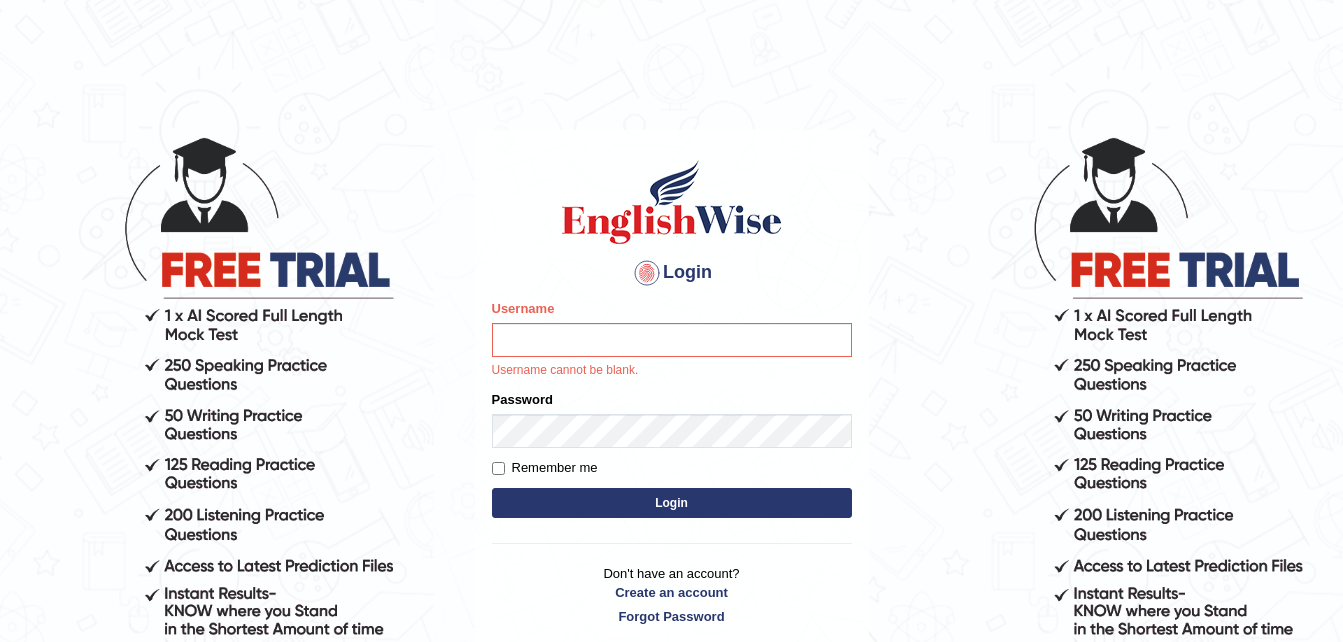 drag, startPoint x: 0, startPoint y: 0, endPoint x: 922, endPoint y: 424, distance: 1014.8202 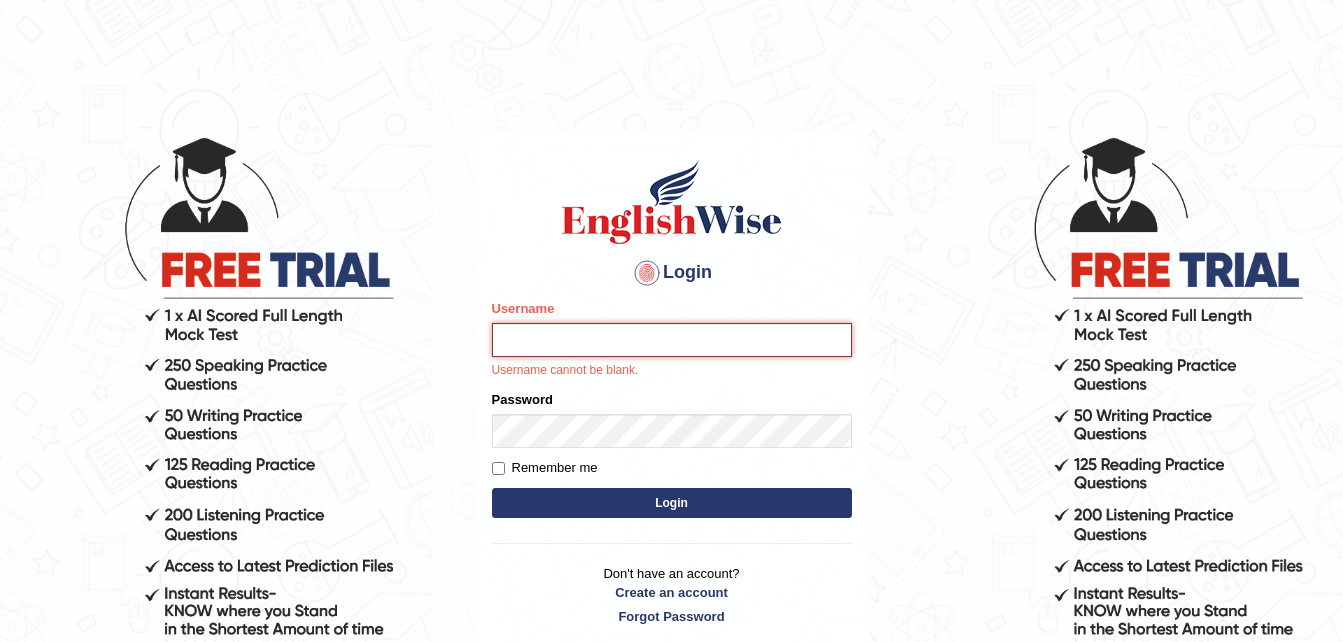 click on "Username" at bounding box center [672, 340] 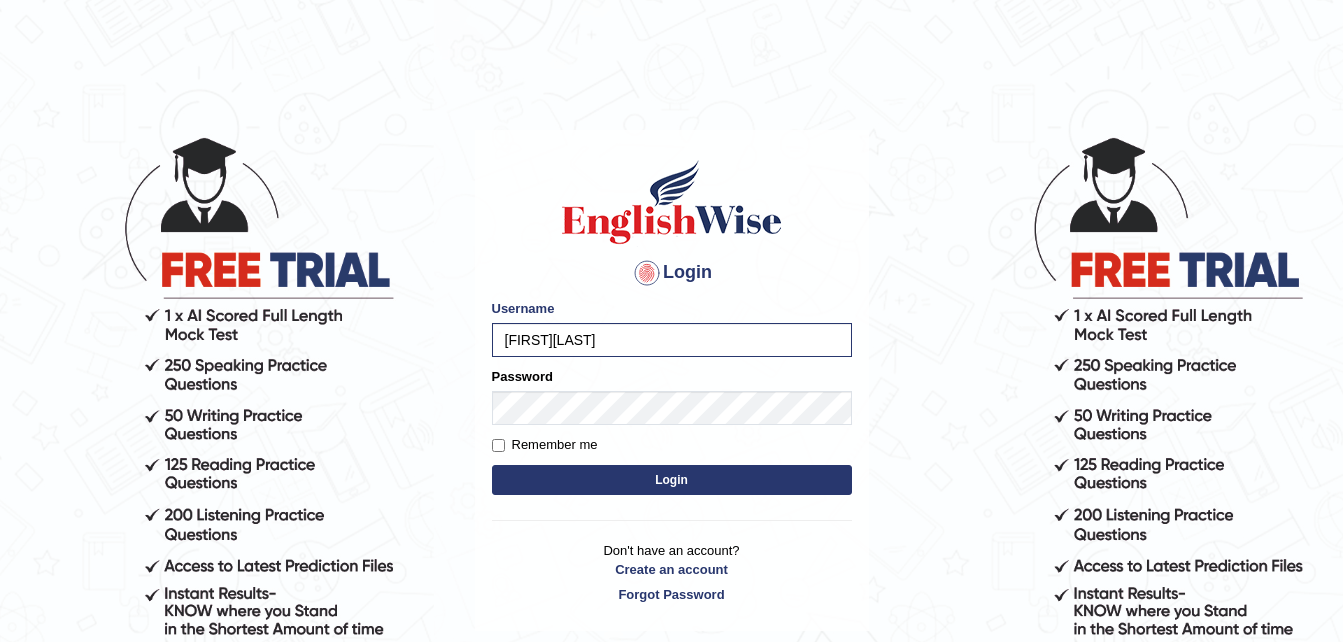 click on "Login" at bounding box center (672, 480) 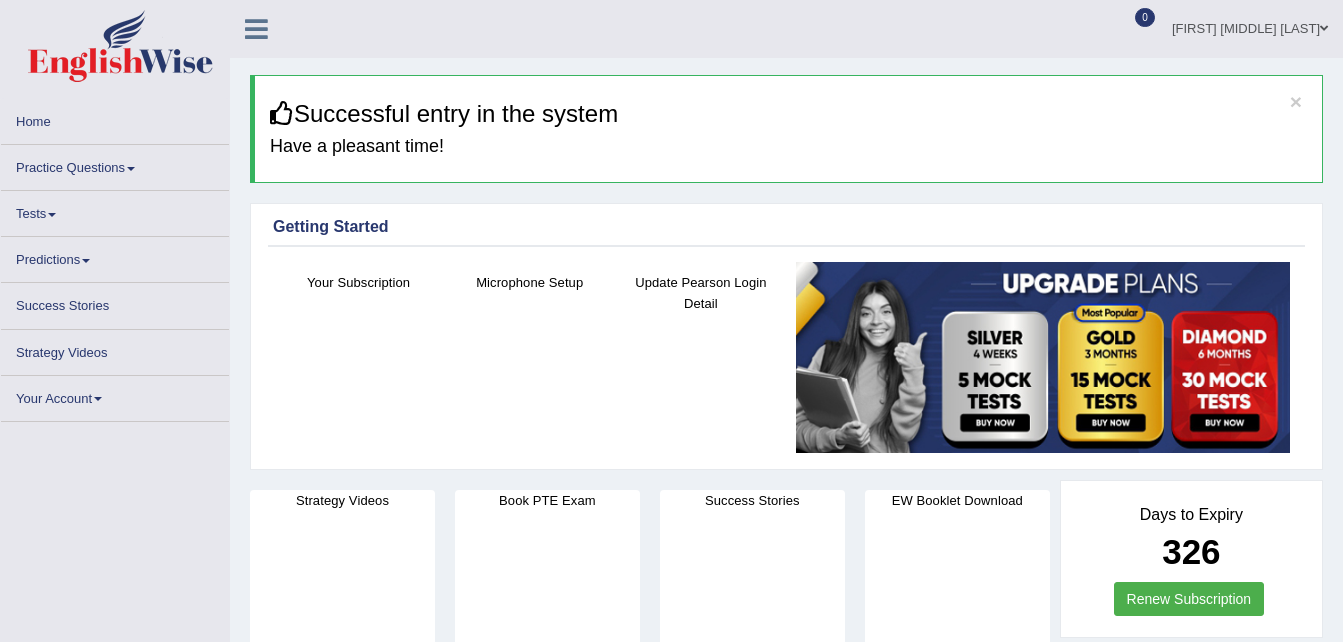scroll, scrollTop: 0, scrollLeft: 0, axis: both 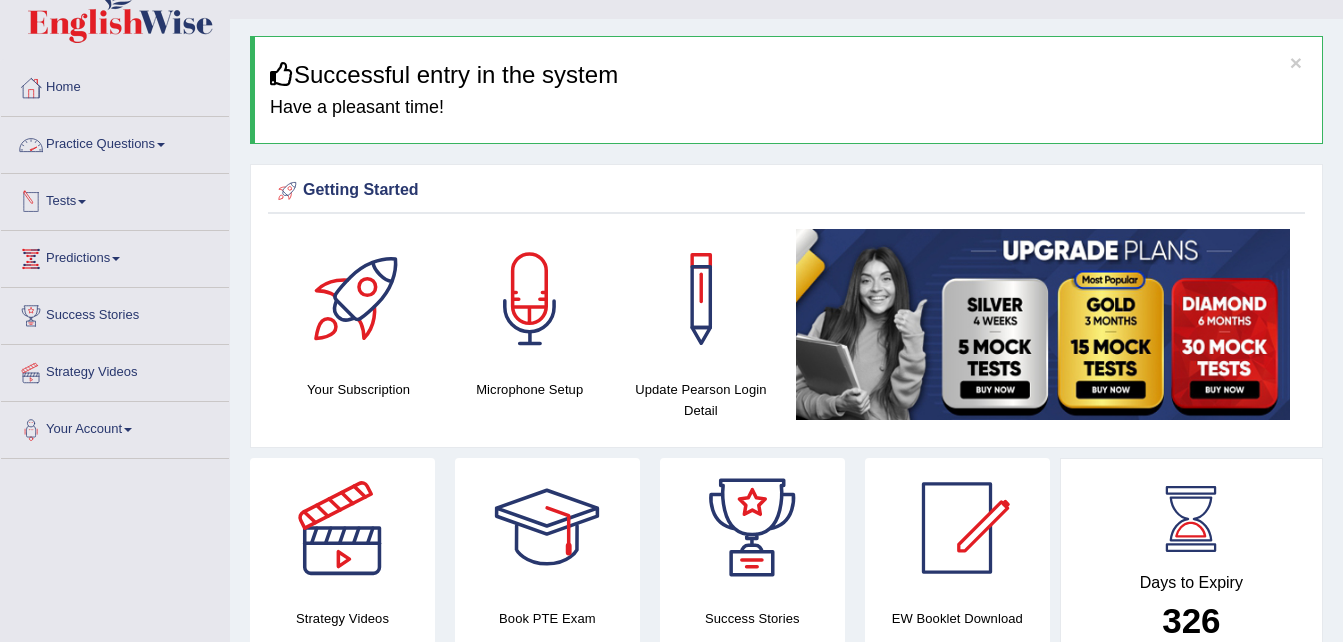 click on "Practice Questions" at bounding box center (115, 142) 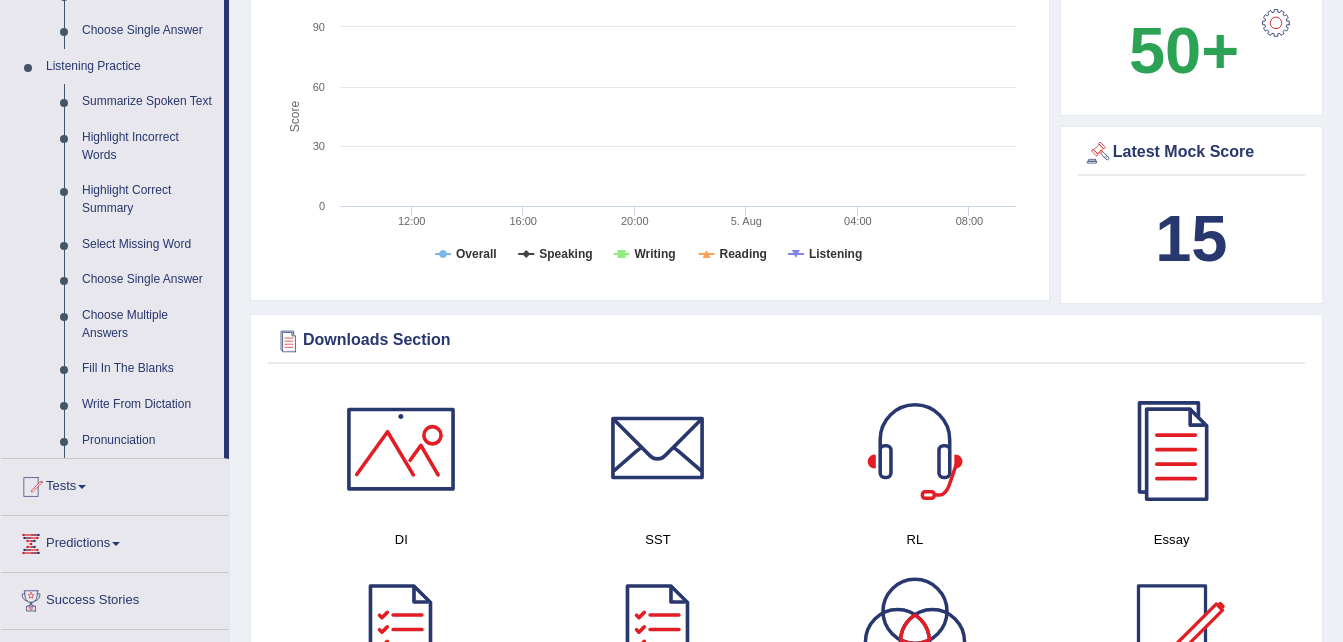 scroll, scrollTop: 839, scrollLeft: 0, axis: vertical 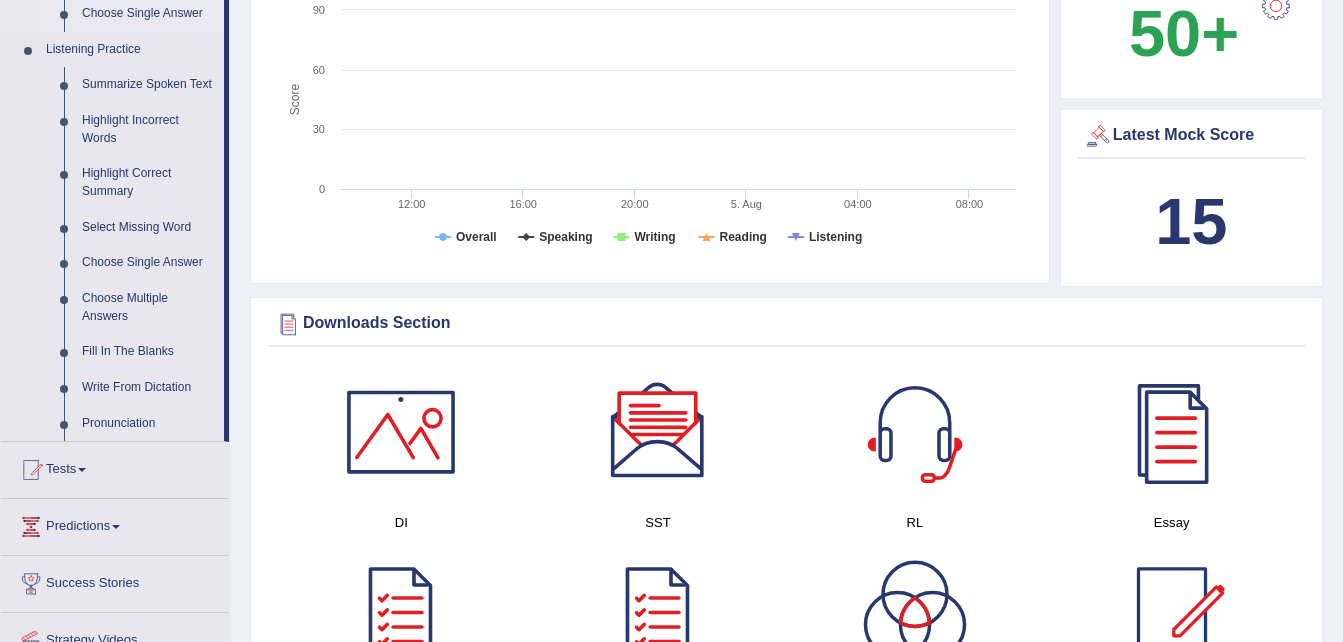 click on "Choose Single Answer" at bounding box center [148, 14] 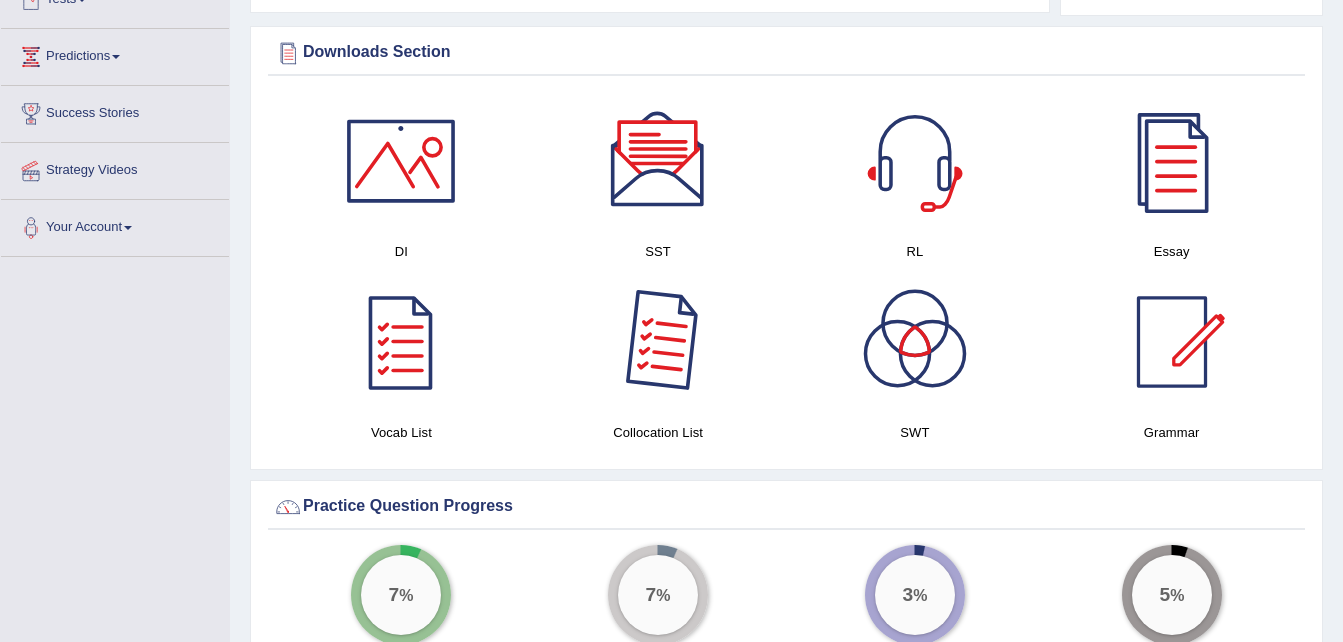 scroll, scrollTop: 1090, scrollLeft: 0, axis: vertical 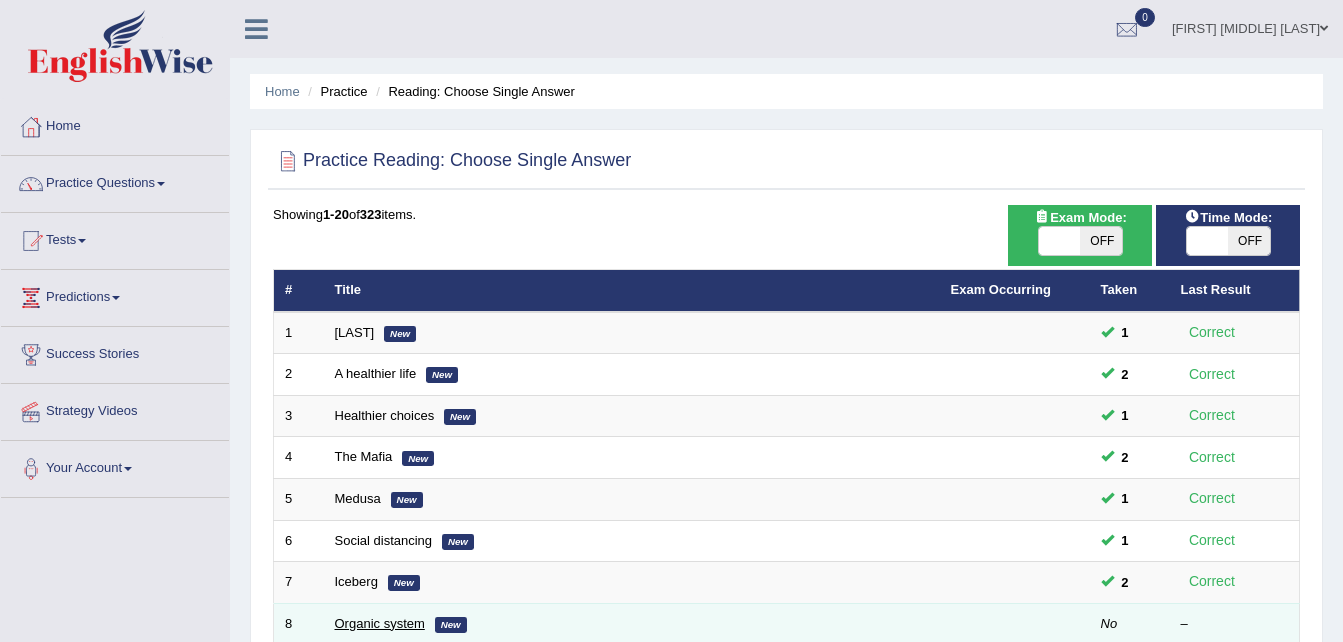 click on "Organic system" at bounding box center (380, 623) 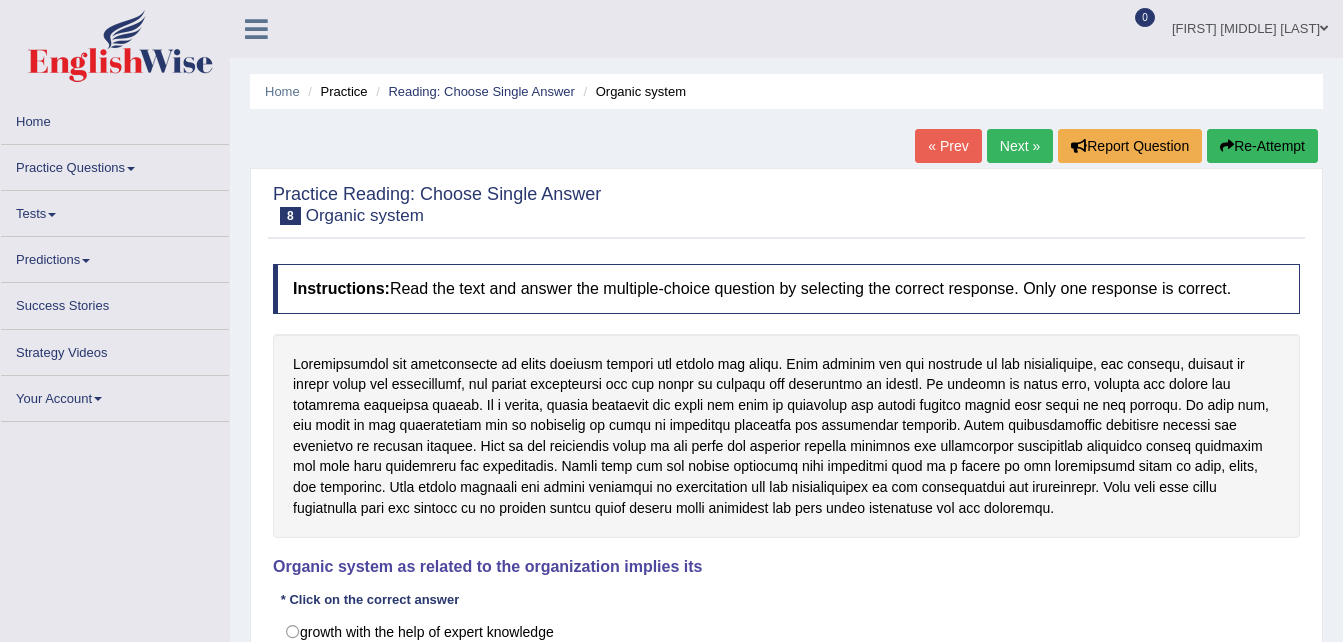 scroll, scrollTop: 0, scrollLeft: 0, axis: both 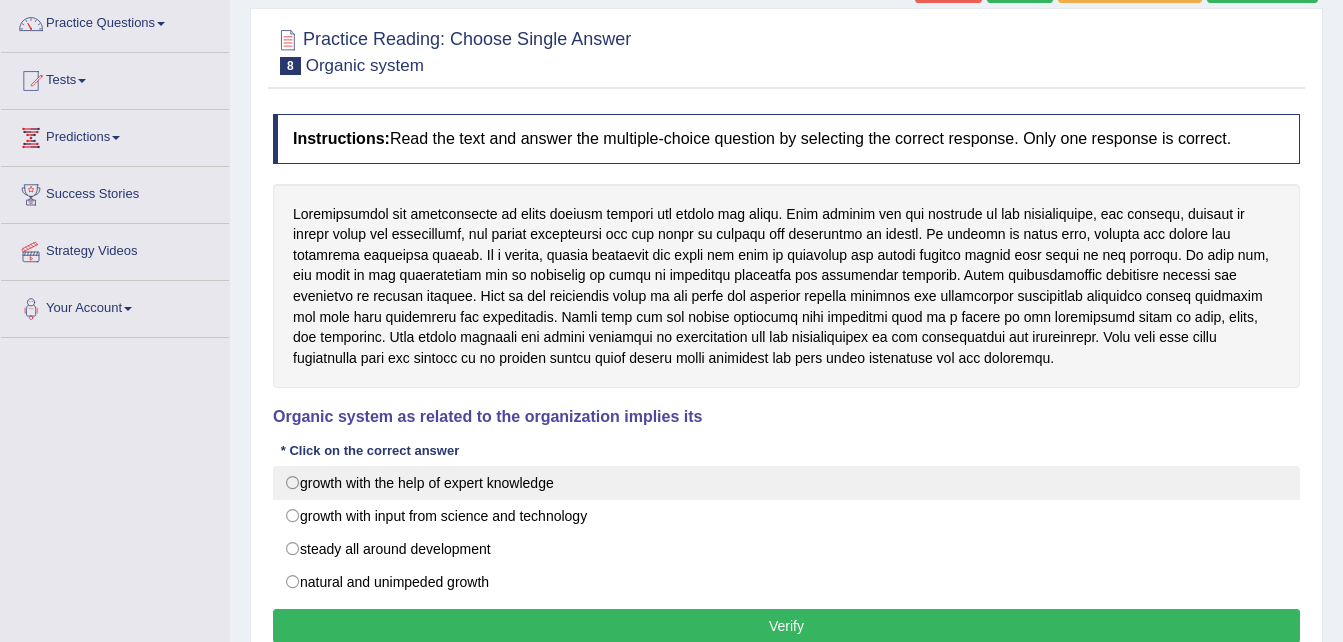 click on "growth with the help of expert knowledge" at bounding box center [786, 483] 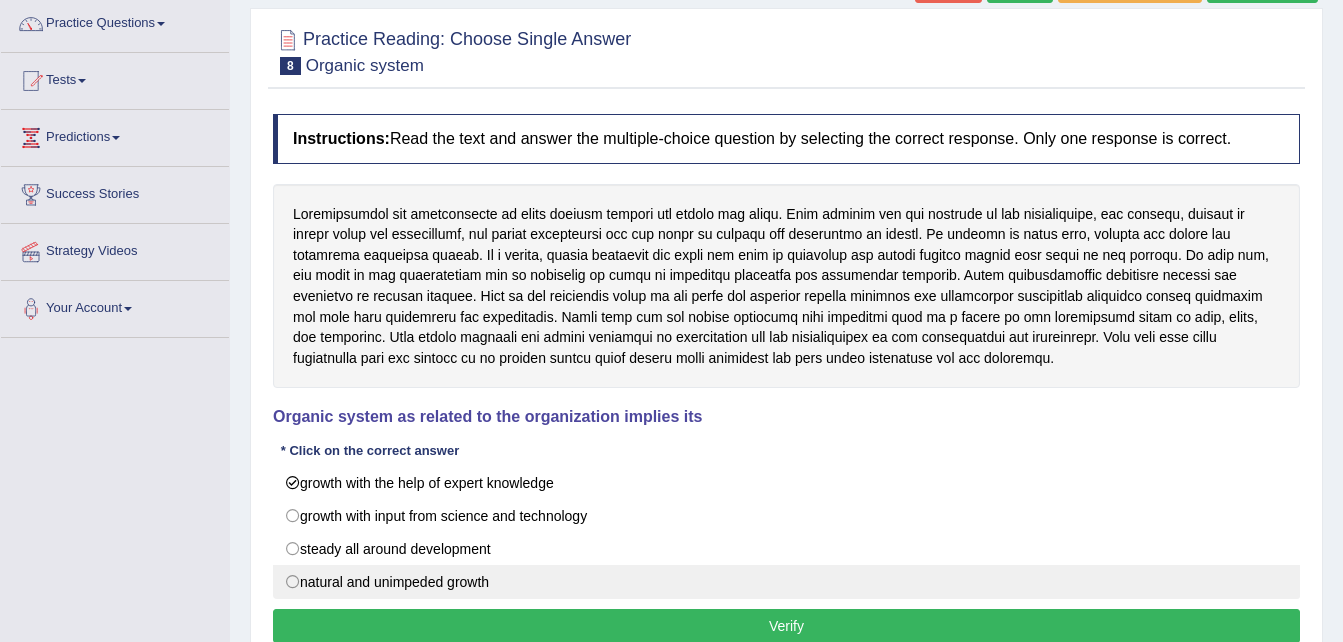 click on "natural and unimpeded growth" at bounding box center [786, 582] 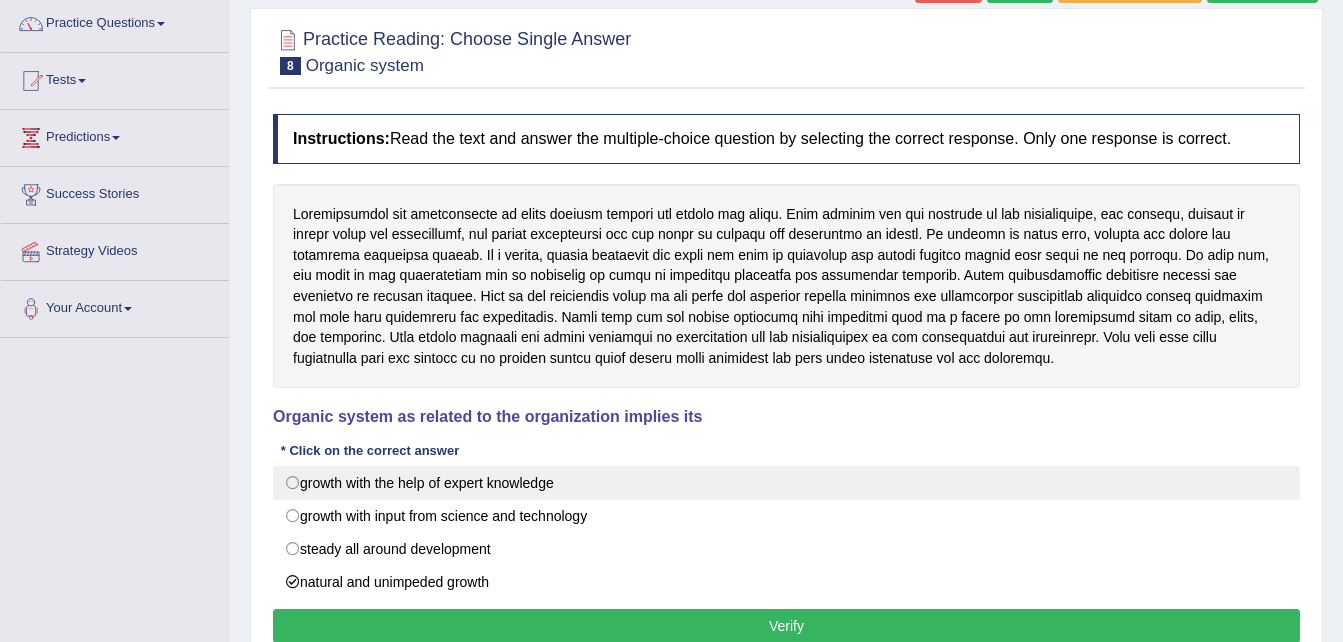 click on "growth with the help of expert knowledge" at bounding box center (786, 483) 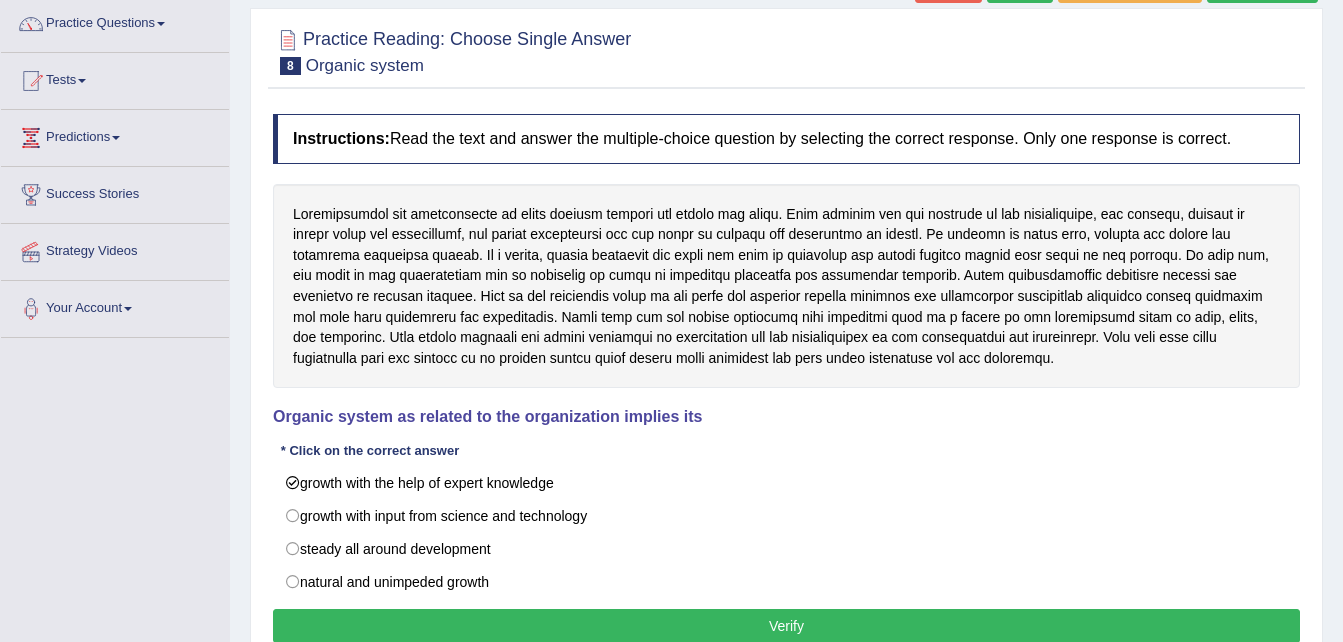 click on "Verify" at bounding box center (786, 626) 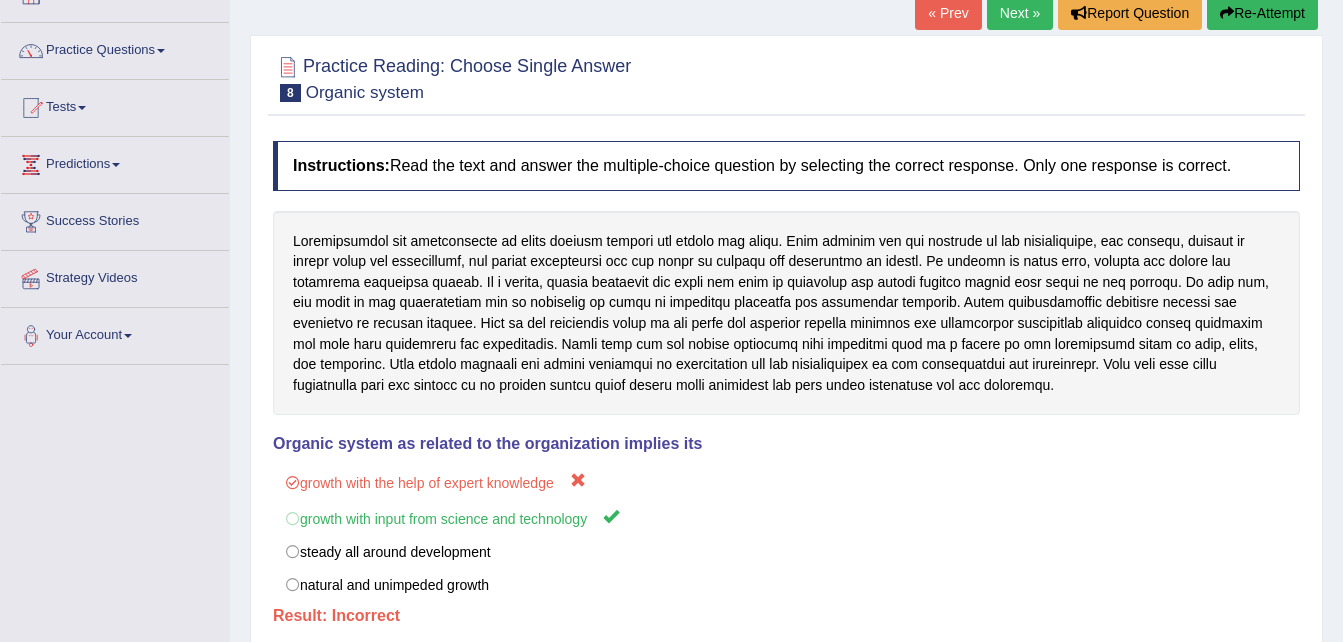 scroll, scrollTop: 120, scrollLeft: 0, axis: vertical 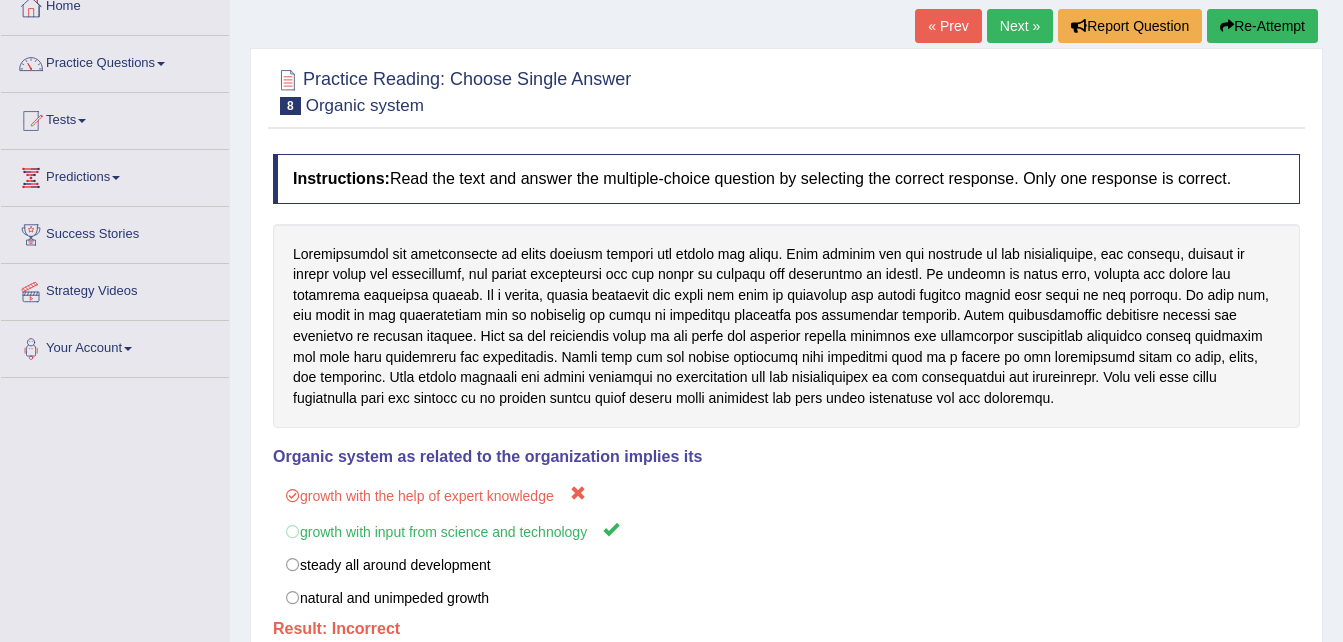 click on "Next »" at bounding box center [1020, 26] 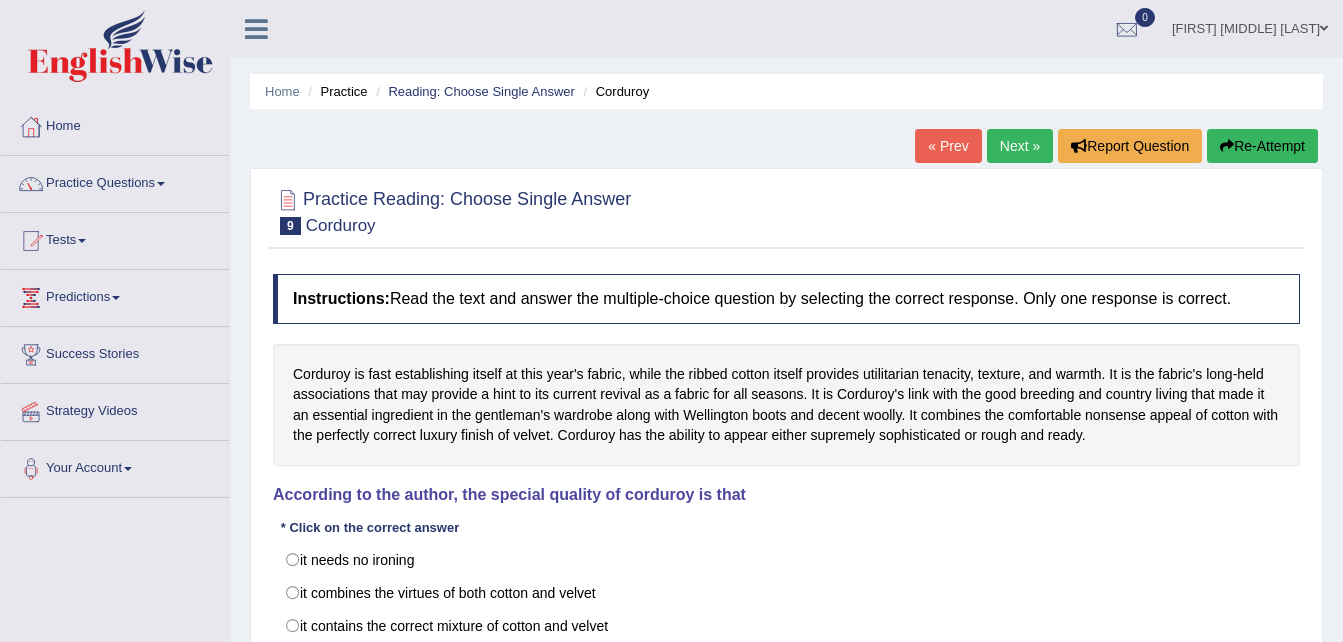 scroll, scrollTop: 0, scrollLeft: 0, axis: both 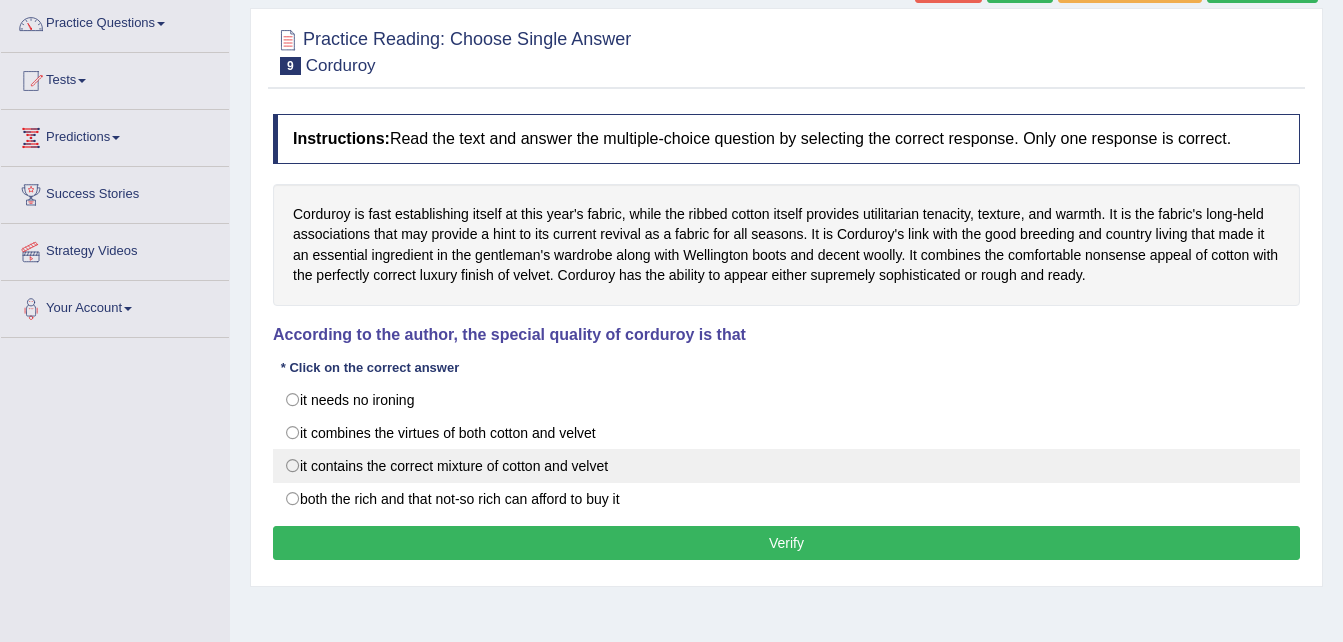 click on "it contains the correct mixture of cotton and velvet" at bounding box center (786, 466) 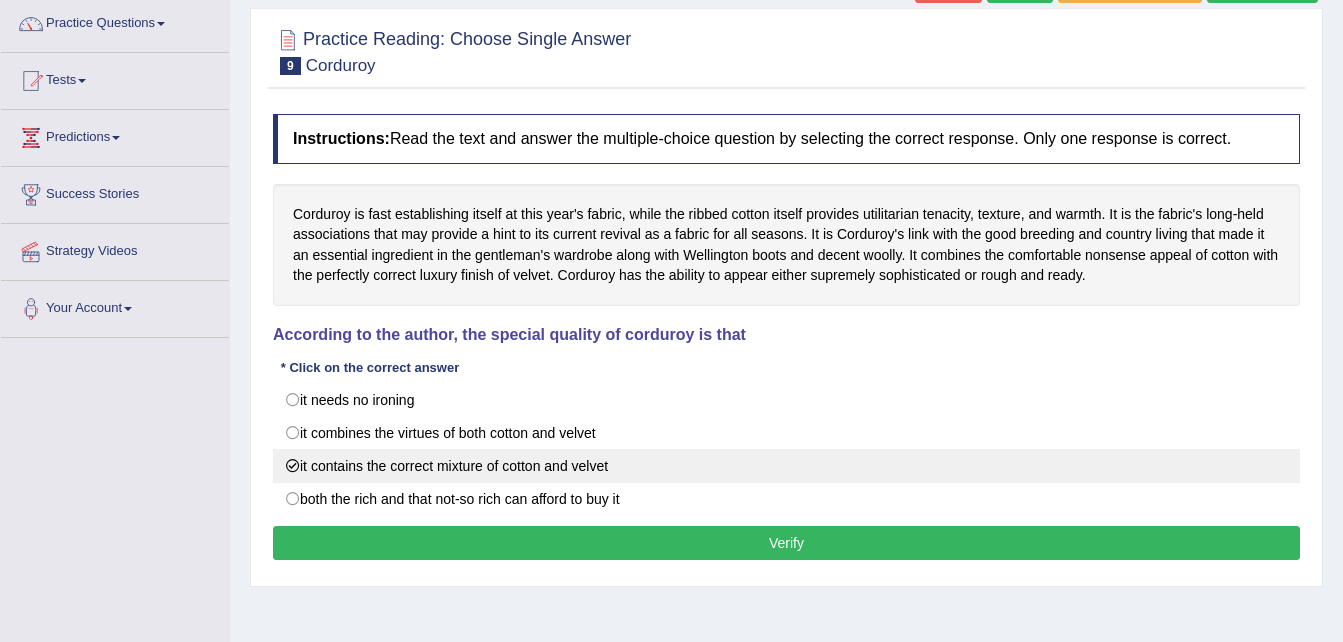 click on "it contains the correct mixture of cotton and velvet" at bounding box center [786, 466] 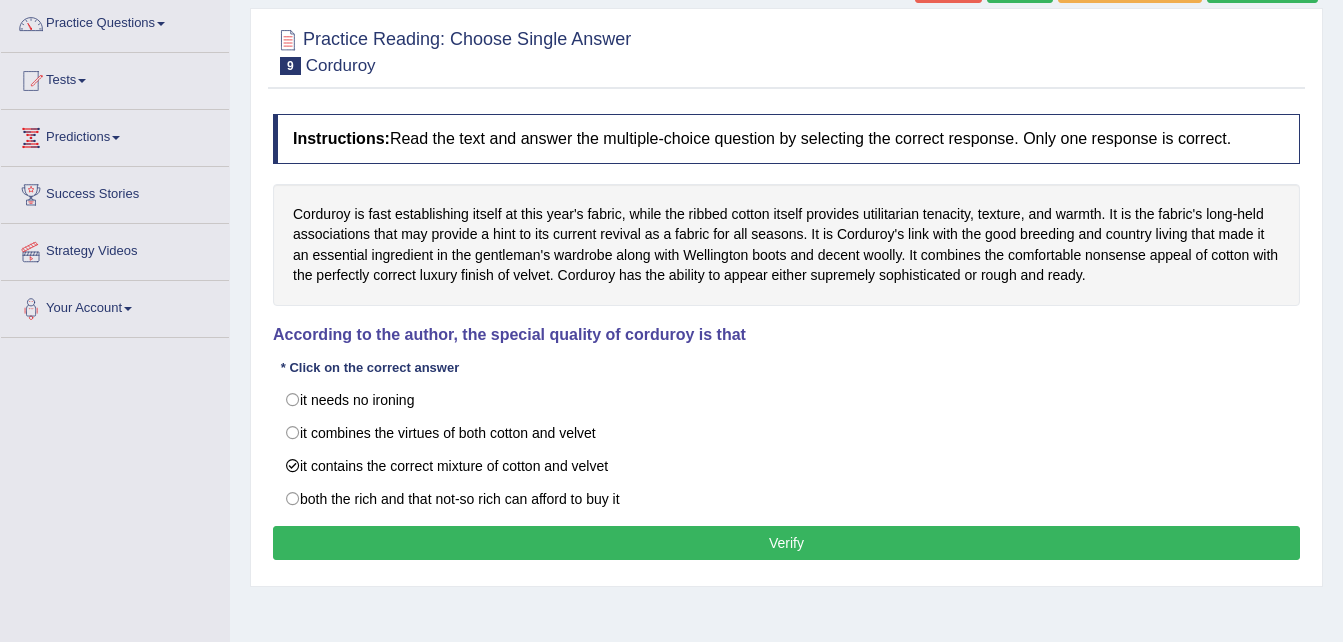 click on "Verify" at bounding box center [786, 543] 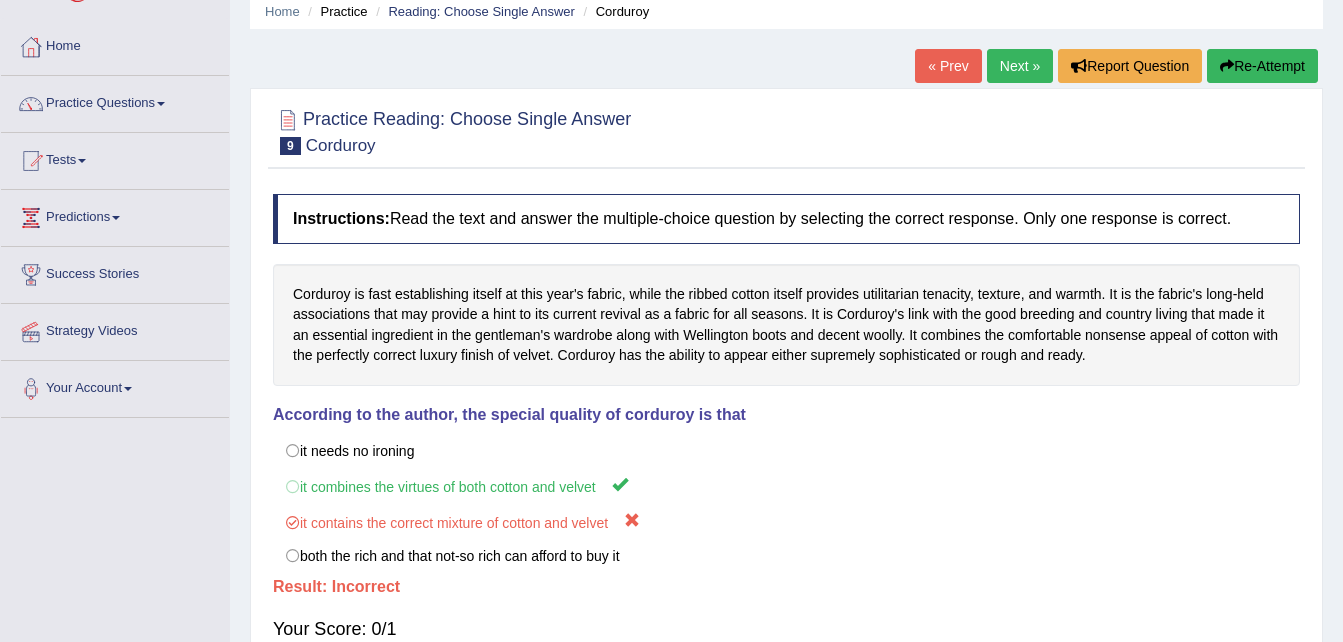 scroll, scrollTop: 40, scrollLeft: 0, axis: vertical 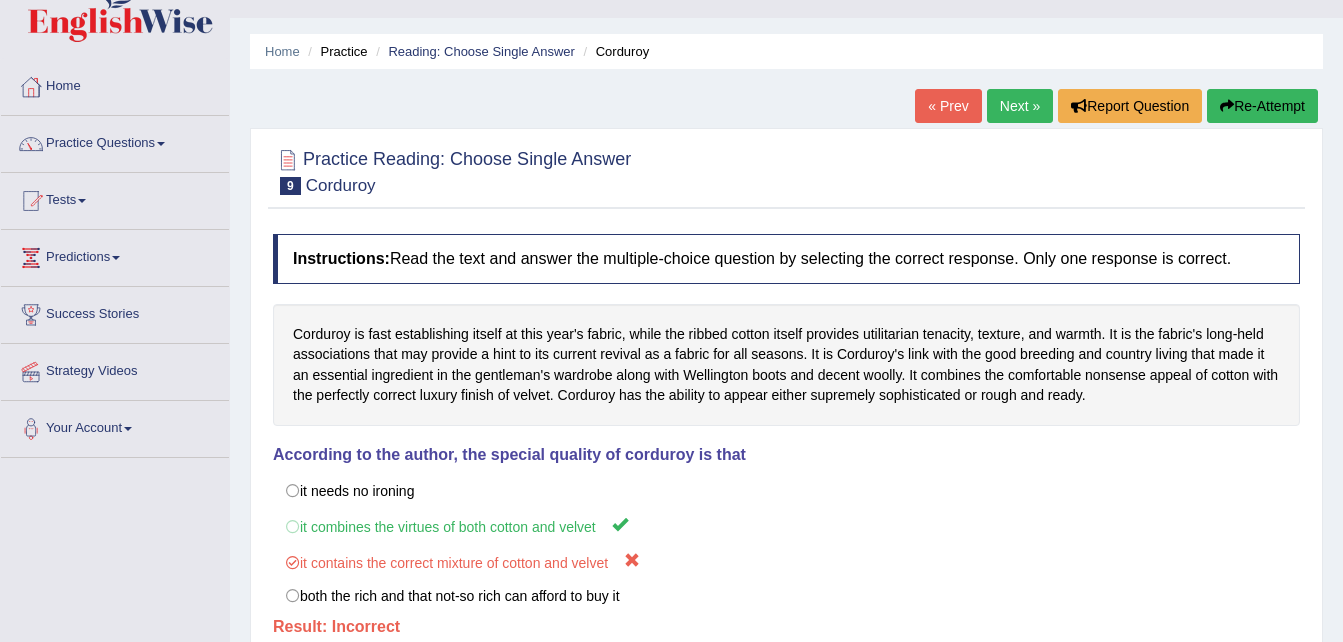 click on "Next »" at bounding box center (1020, 106) 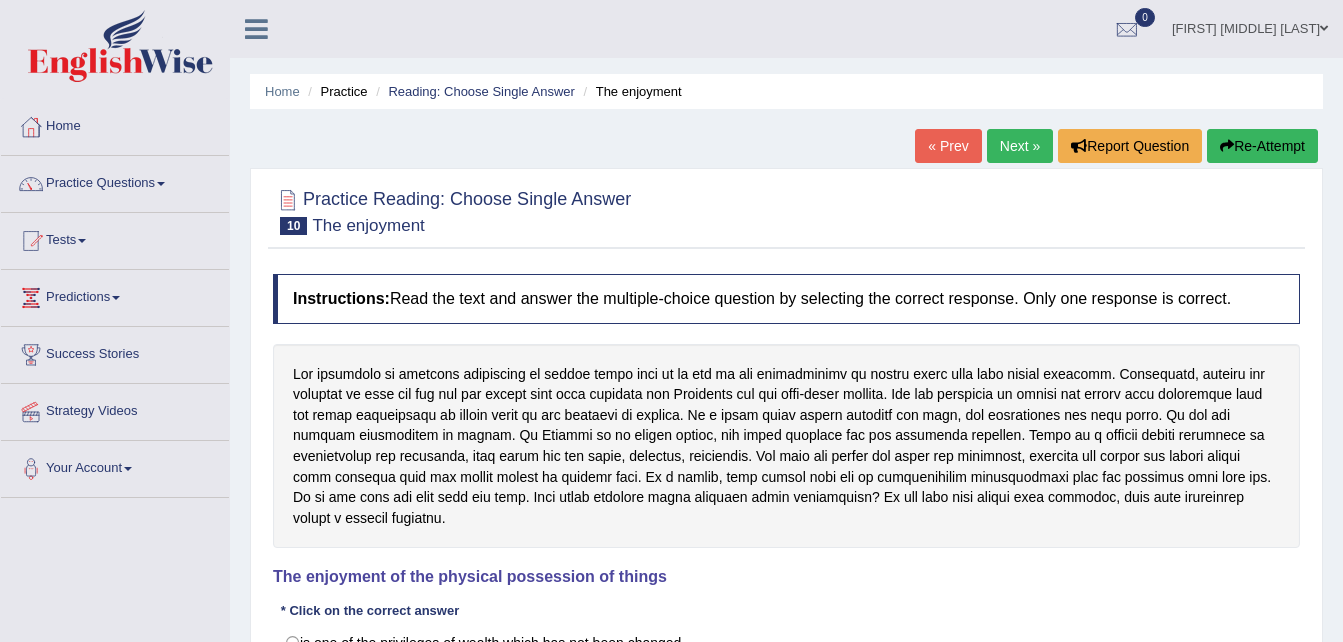 scroll, scrollTop: 0, scrollLeft: 0, axis: both 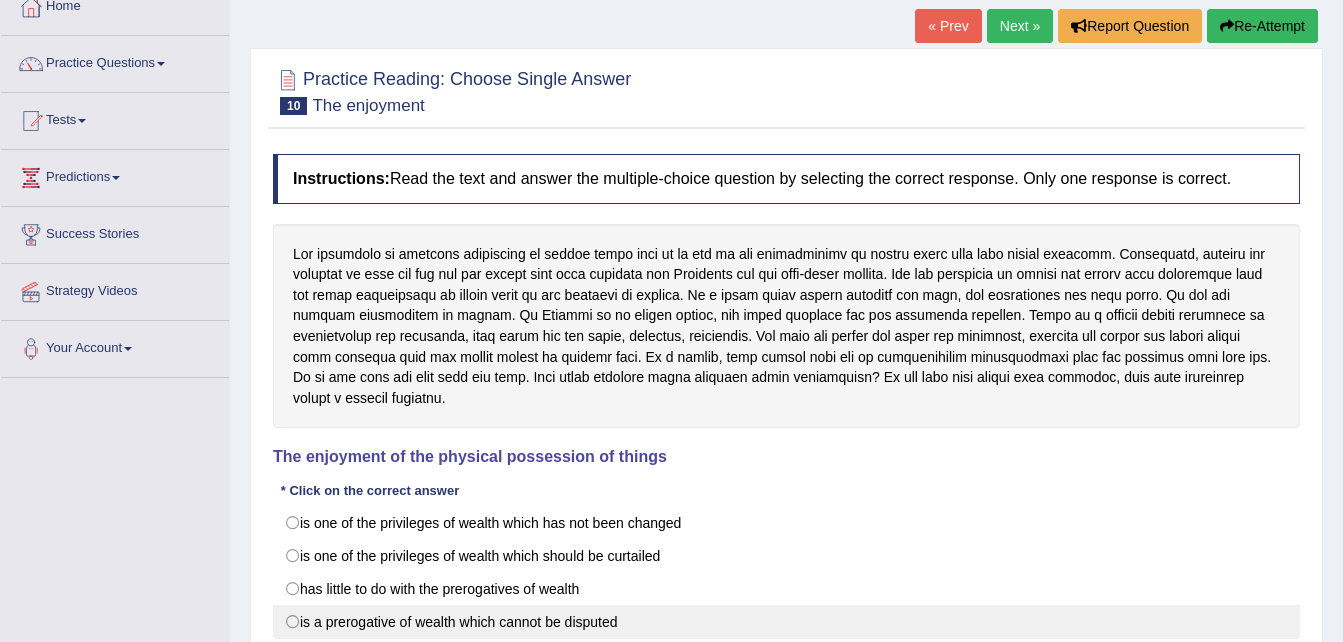 click on "is a prerogative of wealth which cannot be disputed" at bounding box center (786, 622) 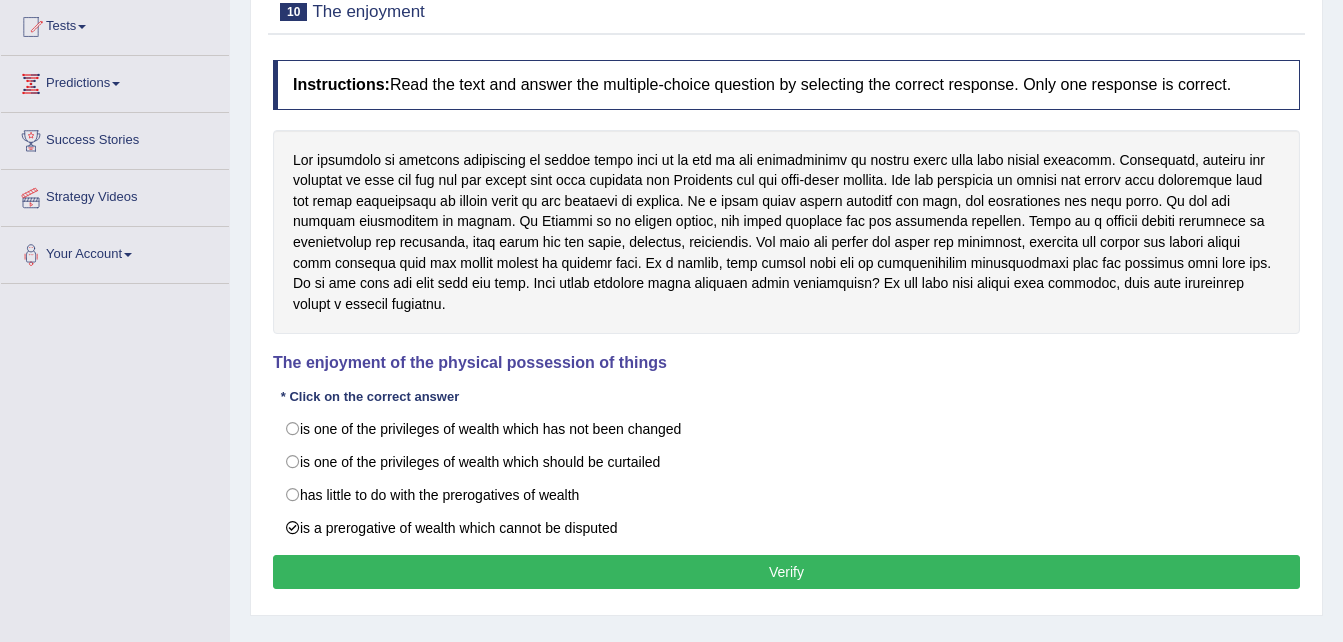 scroll, scrollTop: 240, scrollLeft: 0, axis: vertical 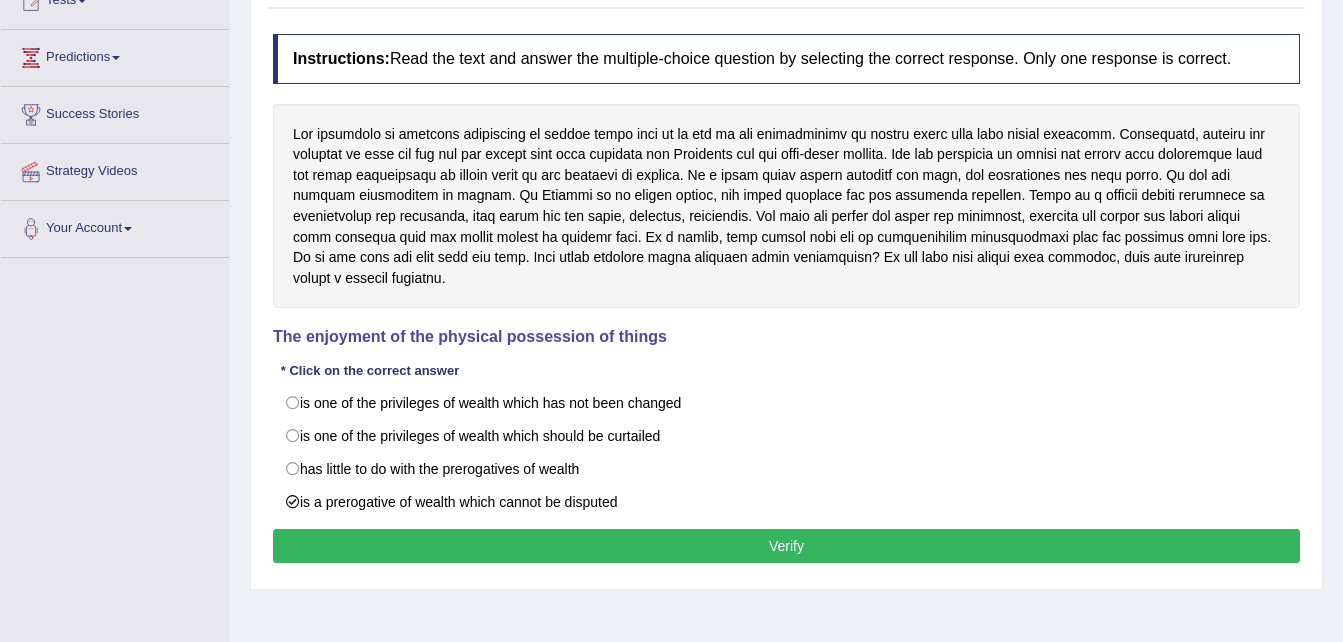 click on "Verify" at bounding box center (786, 546) 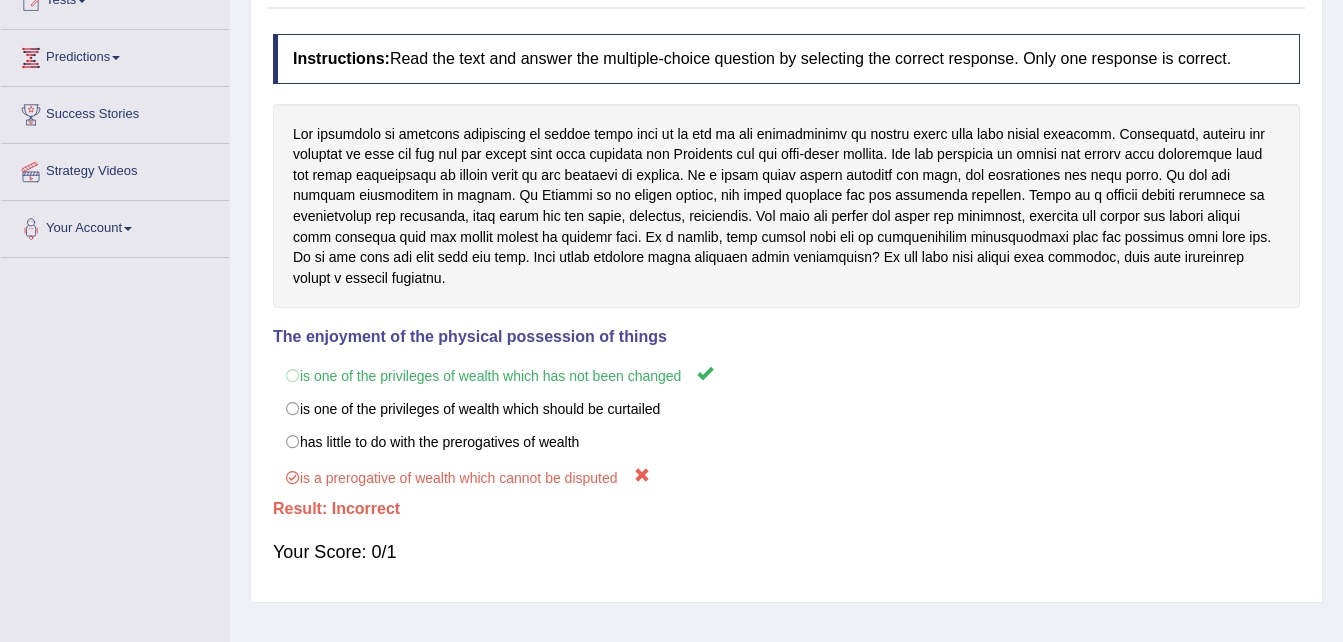 scroll, scrollTop: 0, scrollLeft: 0, axis: both 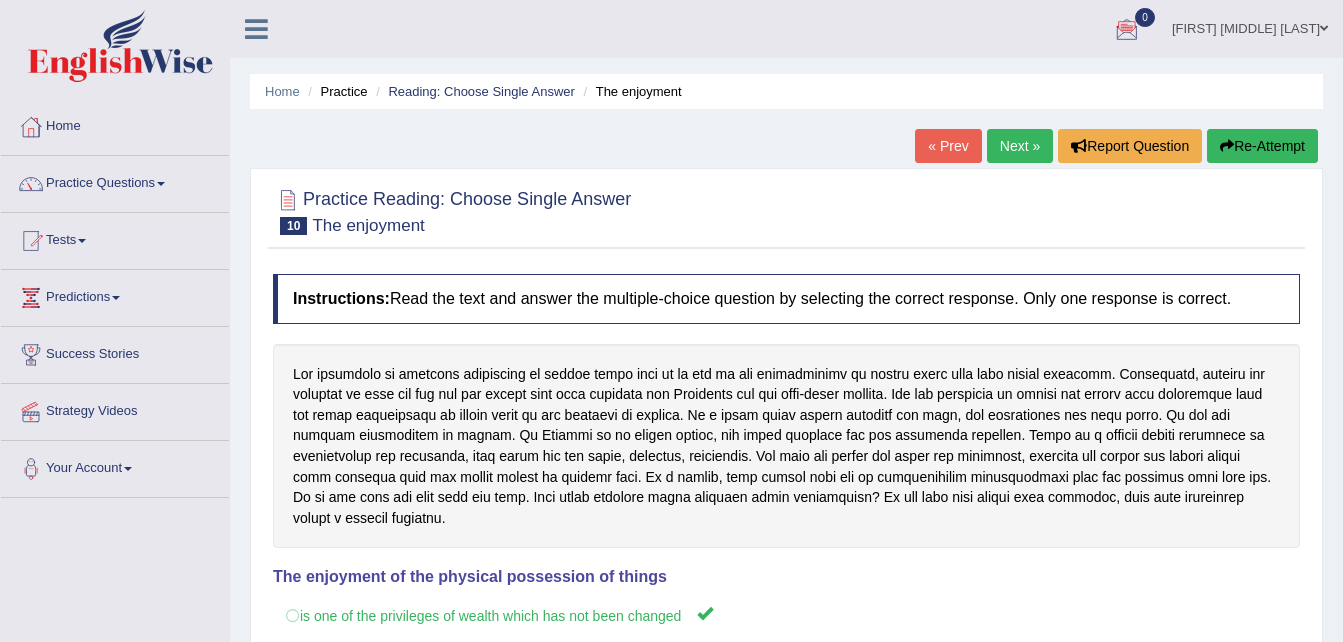 click on "Next »" at bounding box center [1020, 146] 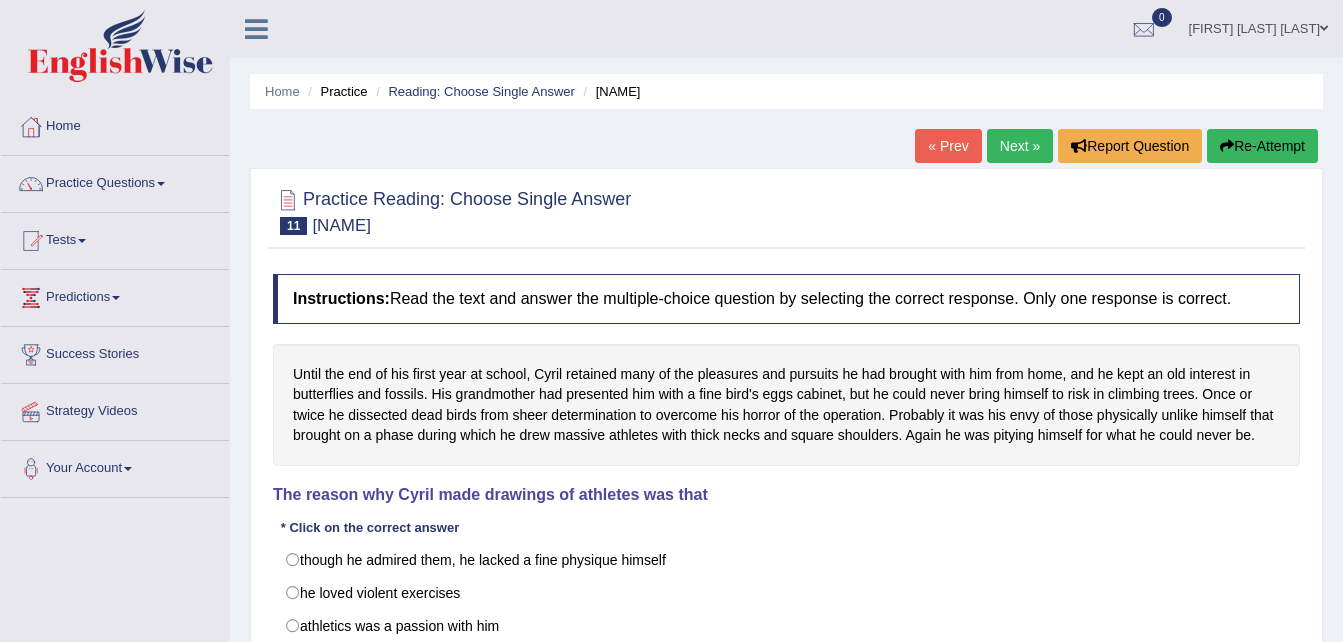 scroll, scrollTop: 0, scrollLeft: 0, axis: both 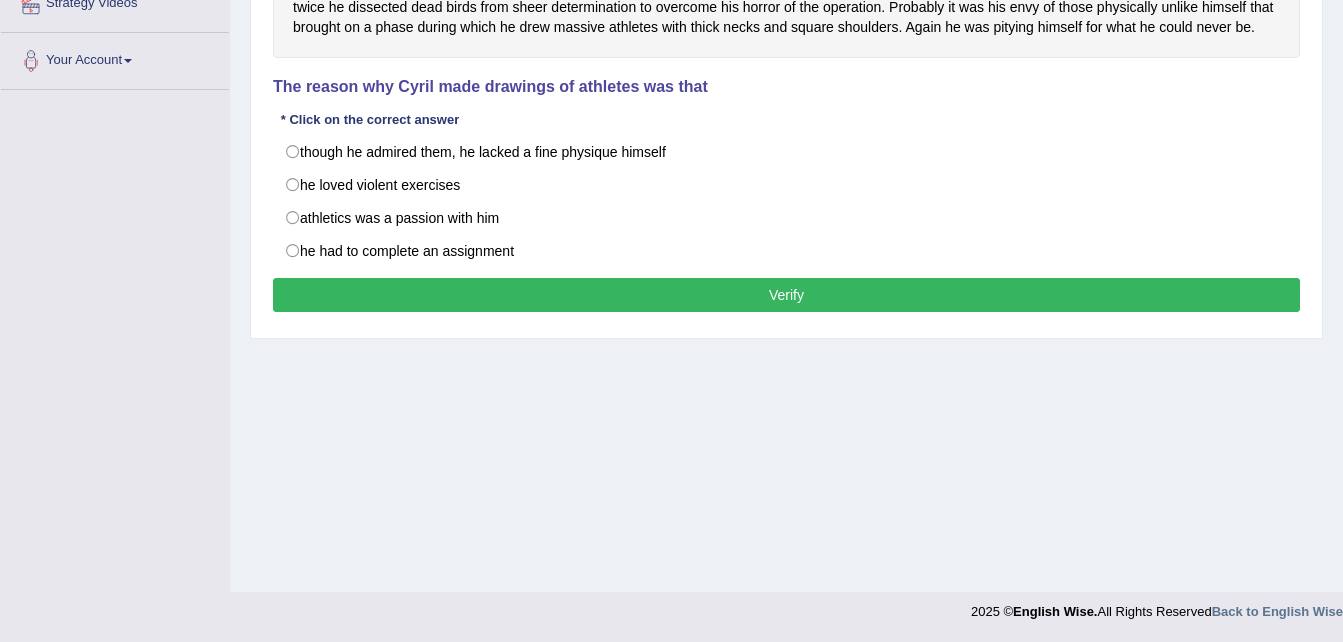 click on "Verify" at bounding box center (786, 295) 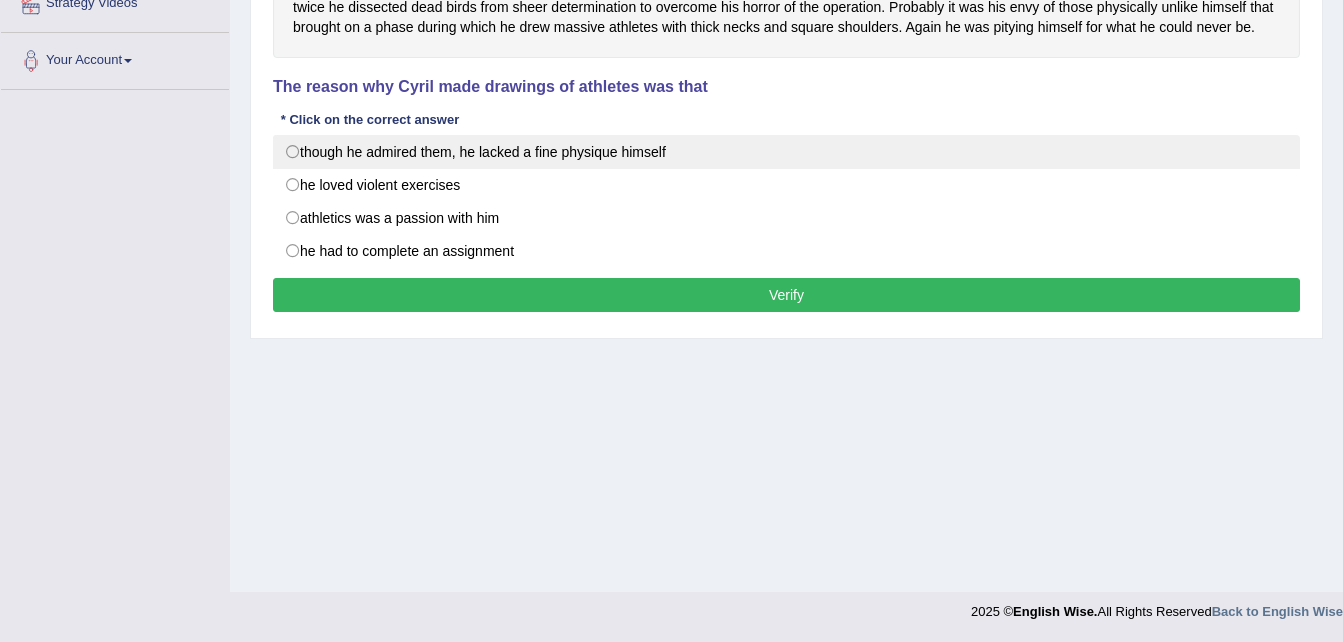 click on "though he admired them, he lacked a fine physique himself" at bounding box center (786, 152) 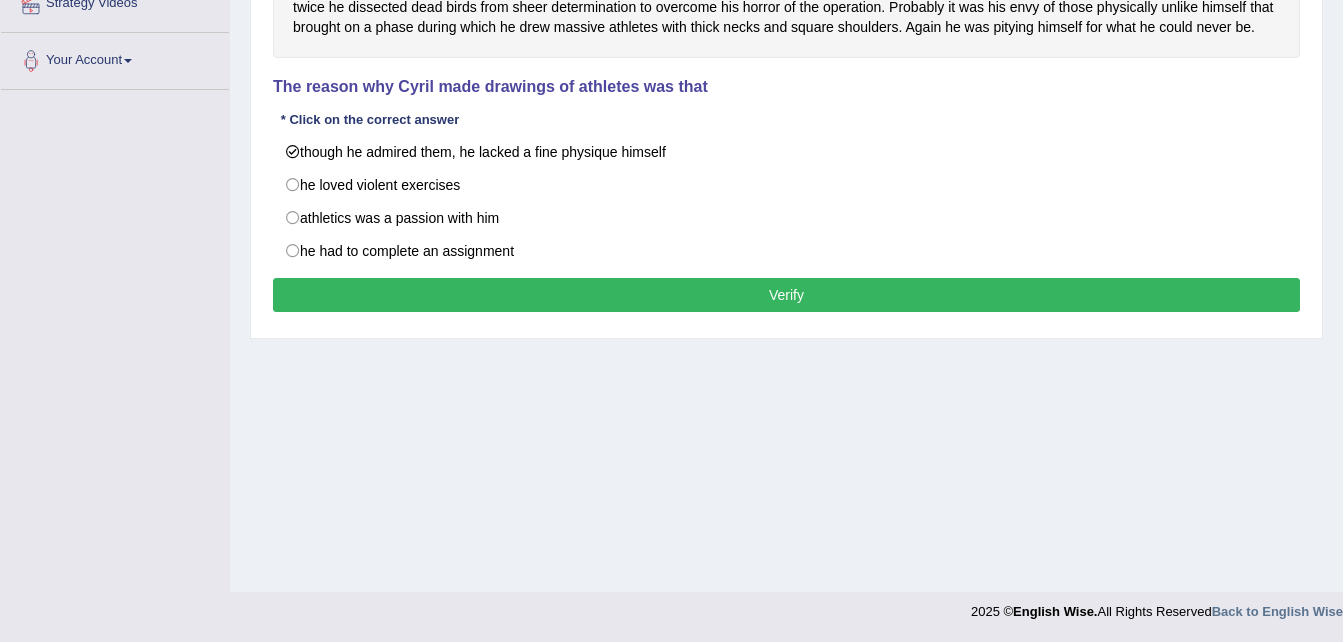 click on "Verify" at bounding box center (786, 295) 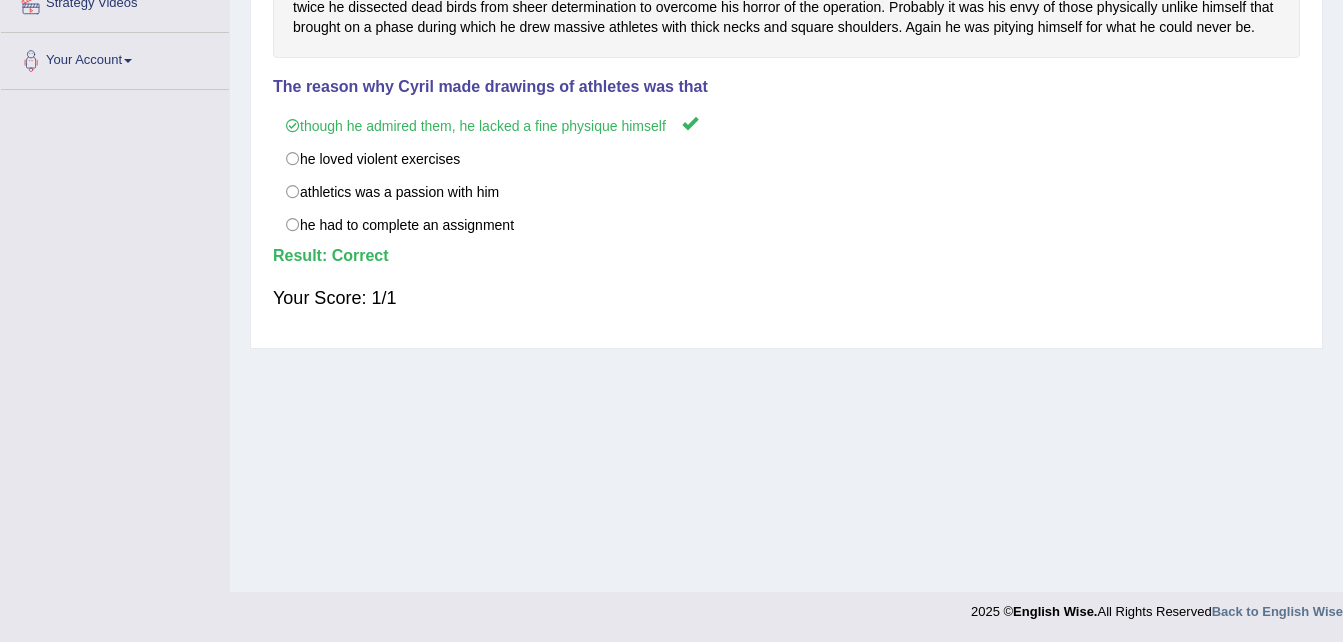 click on "Result:" at bounding box center [786, 256] 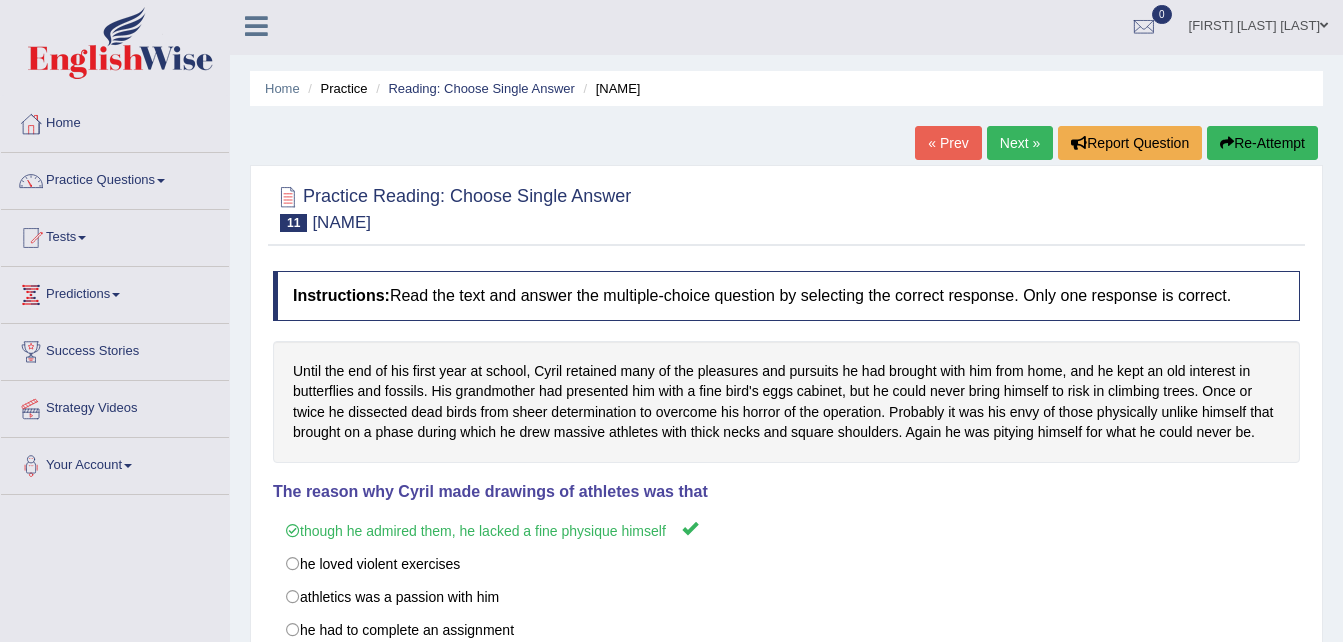 scroll, scrollTop: 0, scrollLeft: 0, axis: both 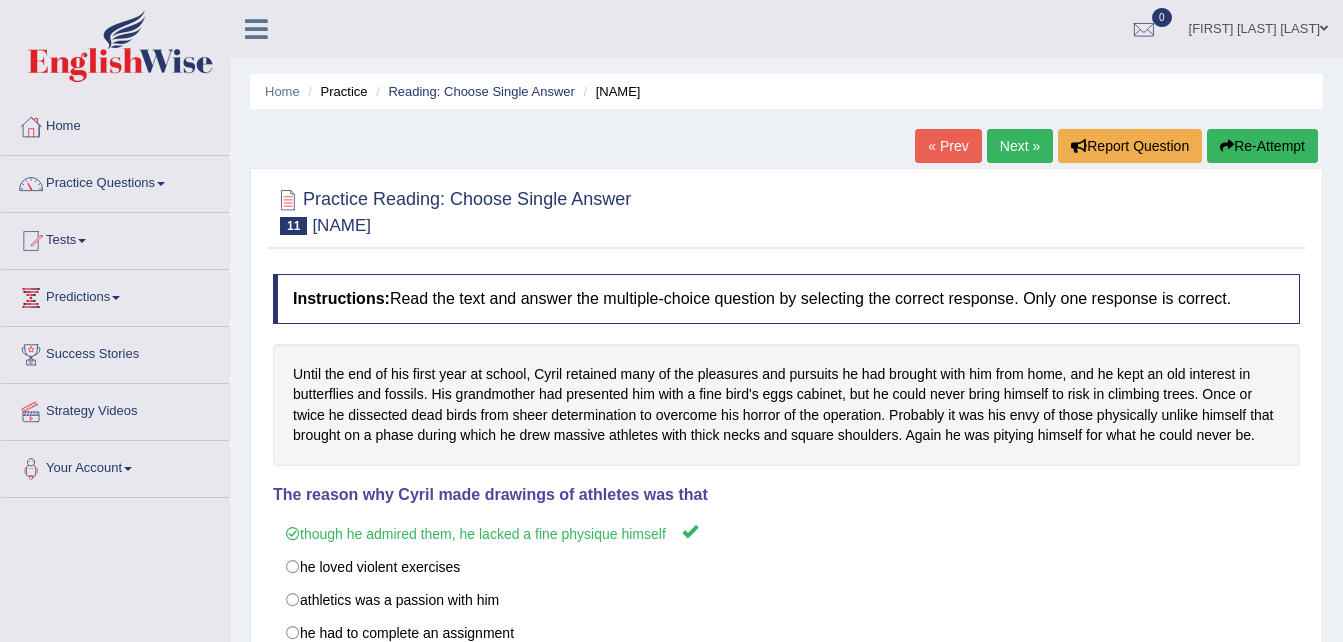 click on "Next »" at bounding box center [1020, 146] 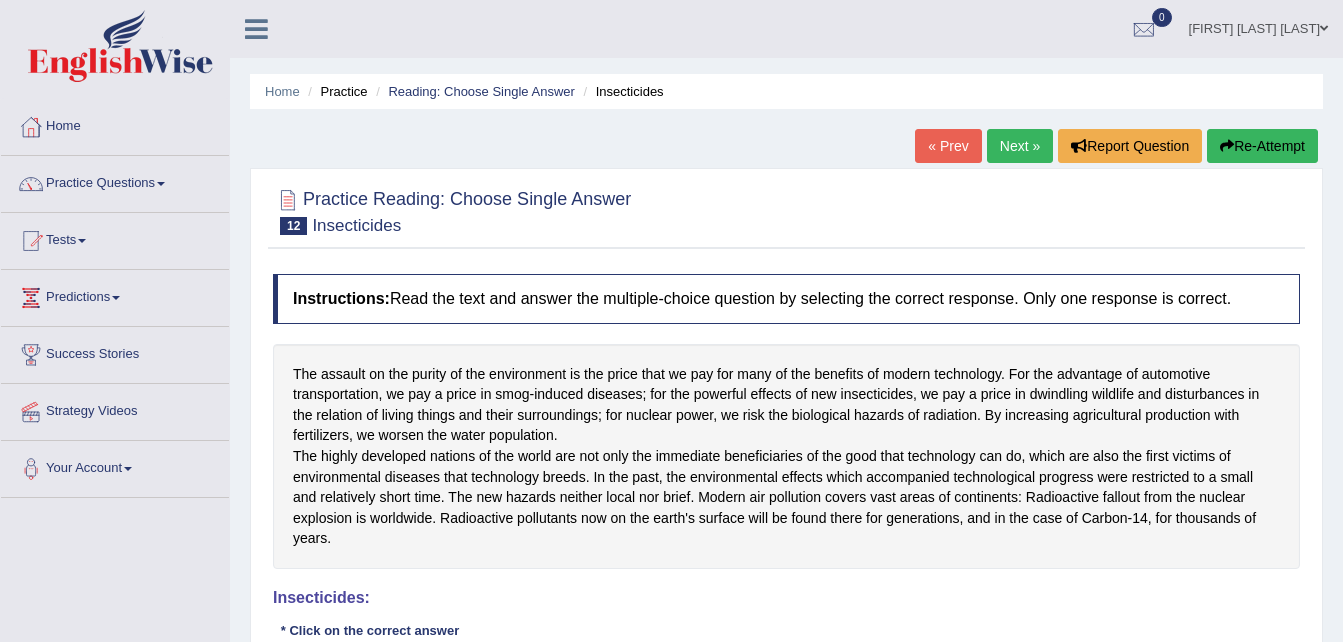 scroll, scrollTop: 0, scrollLeft: 0, axis: both 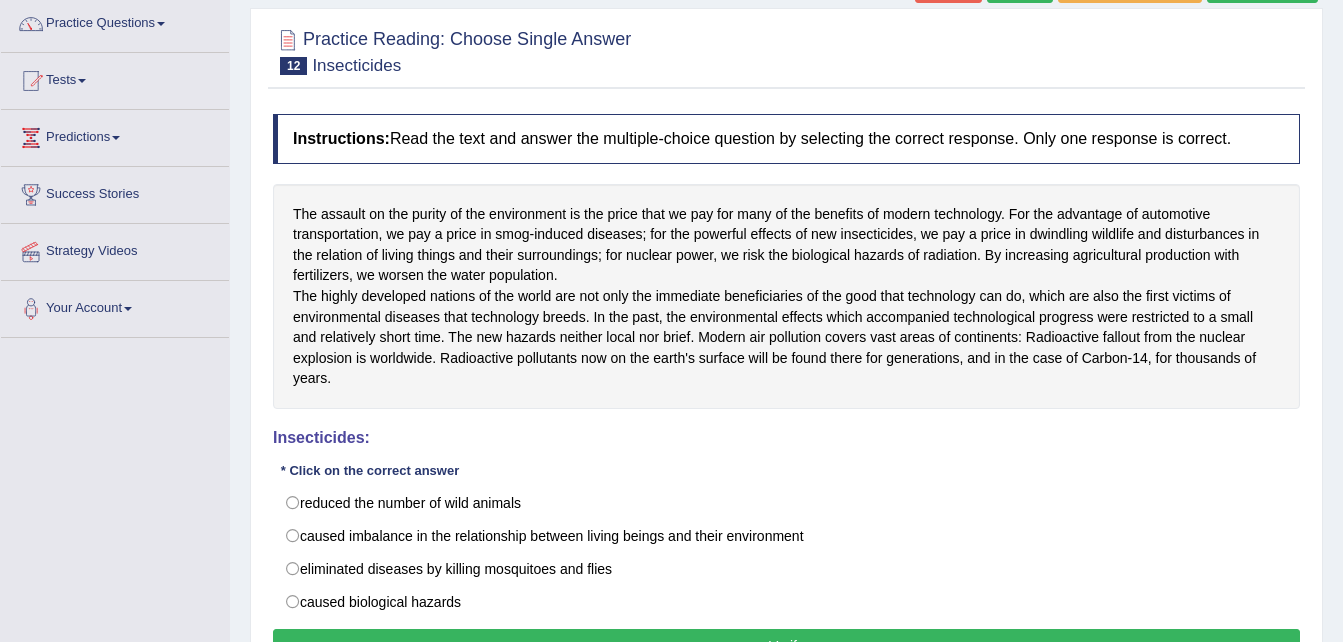 click on "Toggle navigation
Home
Practice Questions   Speaking Practice Read Aloud
Repeat Sentence
Describe Image
Re-tell Lecture
Answer Short Question
Summarize Group Discussion
Respond To A Situation
Writing Practice  Summarize Written Text
Write Essay
Reading Practice  Reading & Writing: Fill In The Blanks
Choose Multiple Answers
Re-order Paragraphs
Fill In The Blanks
Choose Single Answer
Listening Practice  Summarize Spoken Text
Highlight Incorrect Words
Highlight Correct Summary
Select Missing Word
Choose Single Answer
Choose Multiple Answers
Fill In The Blanks
Write From Dictation
Pronunciation
Tests
Take Mock Test" at bounding box center (671, 161) 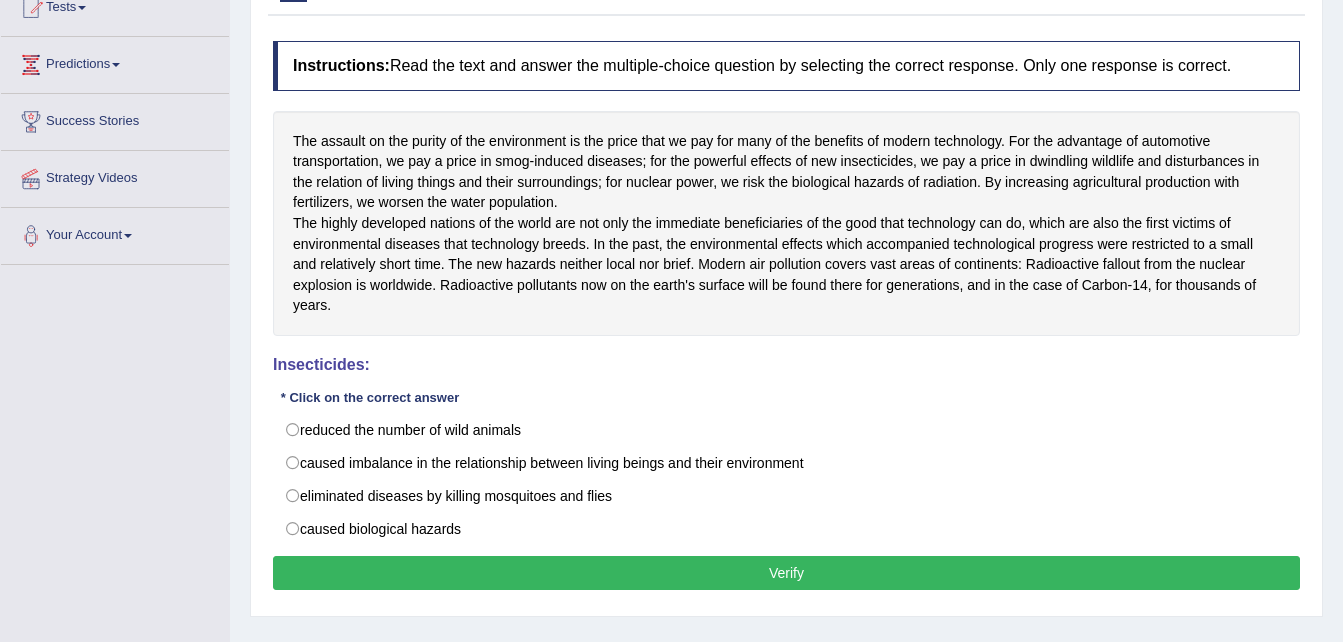 scroll, scrollTop: 240, scrollLeft: 0, axis: vertical 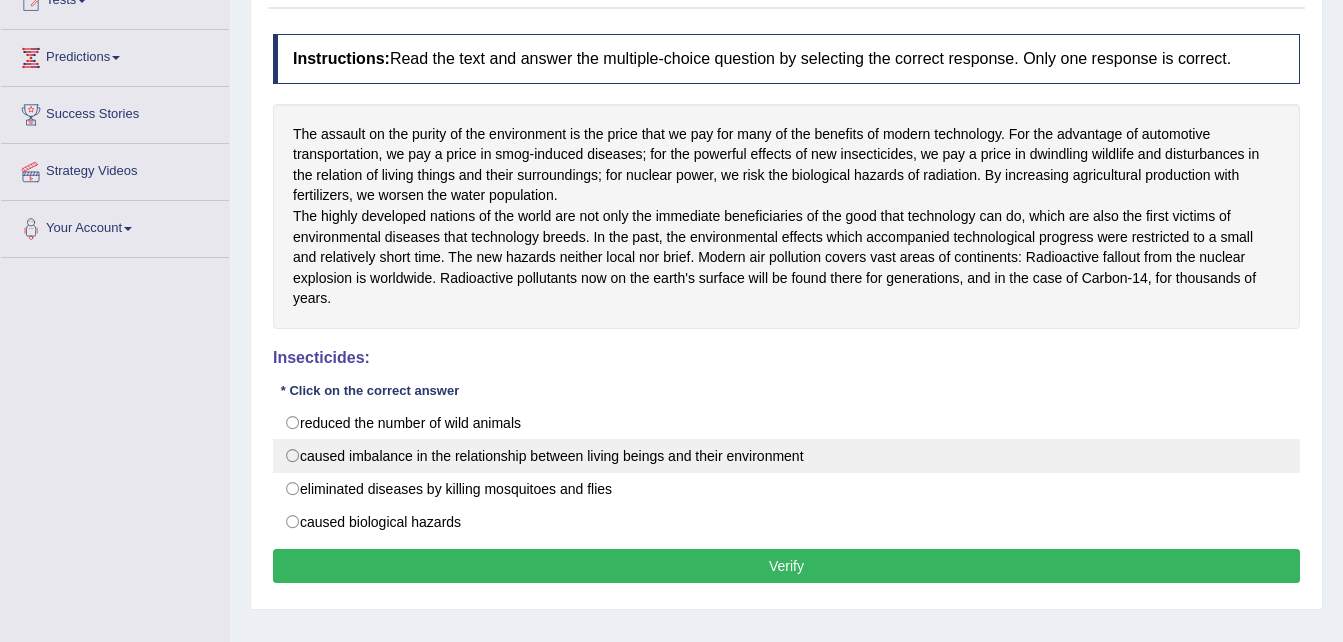 click on "caused imbalance in the relationship between living beings and their environment" at bounding box center [786, 456] 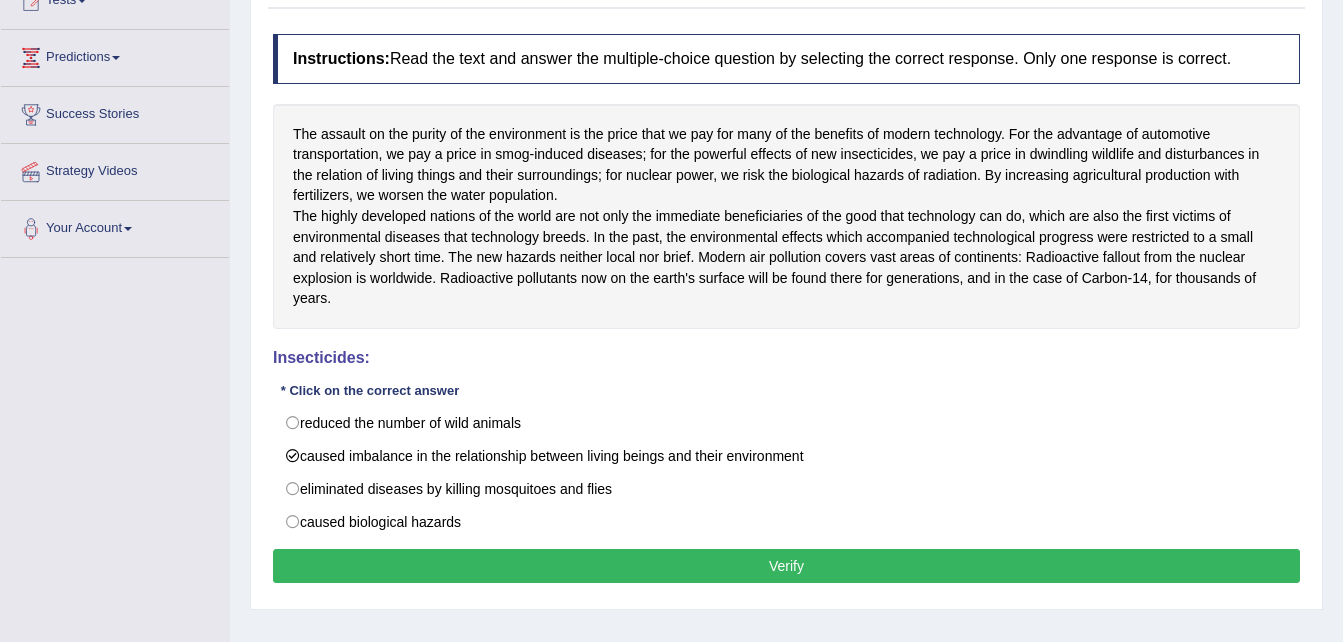 click on "Verify" at bounding box center [786, 566] 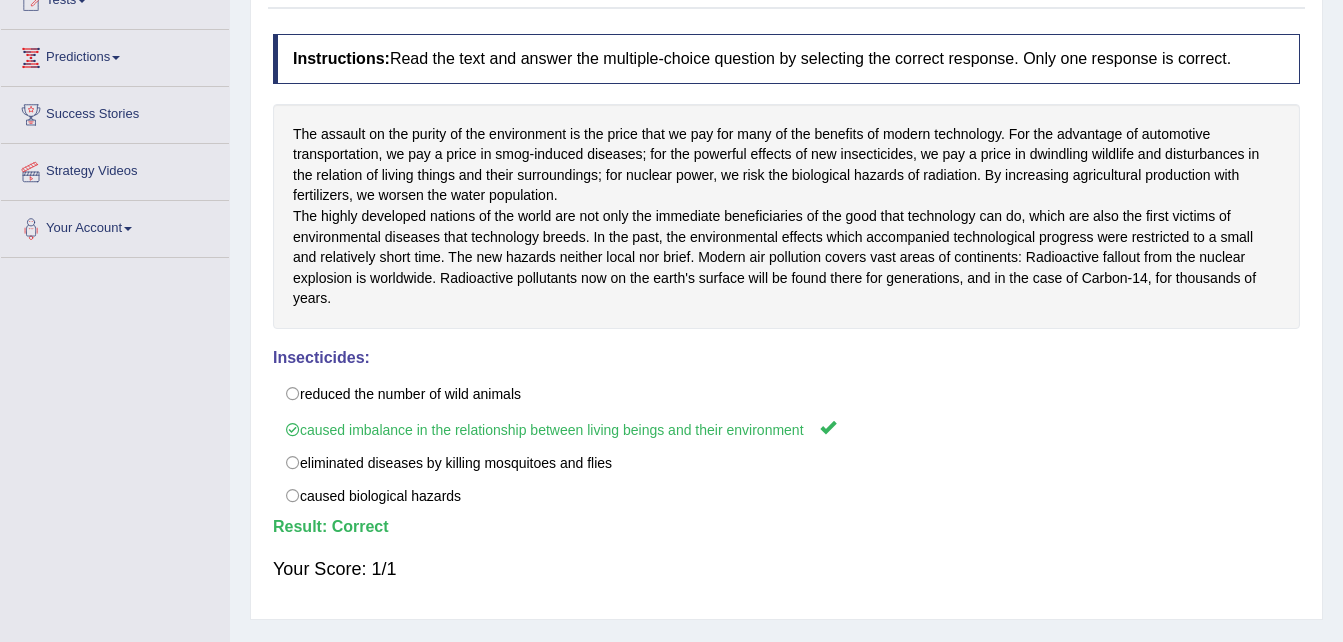 scroll, scrollTop: 0, scrollLeft: 0, axis: both 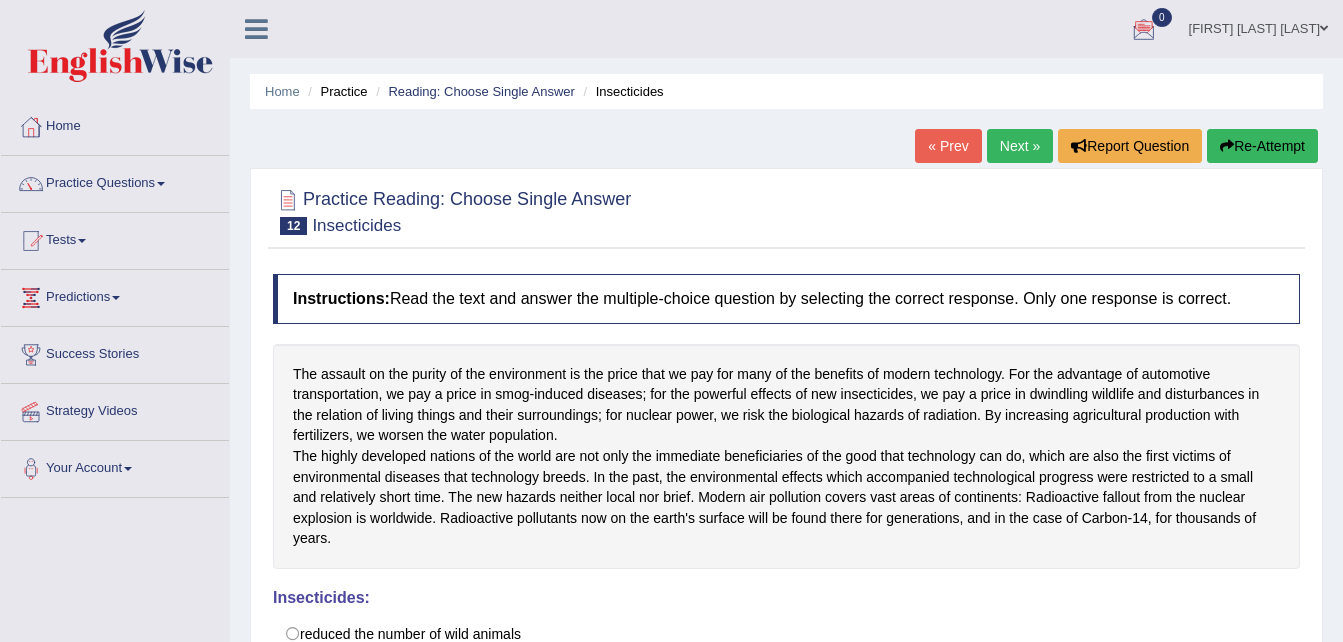click on "Next »" at bounding box center (1020, 146) 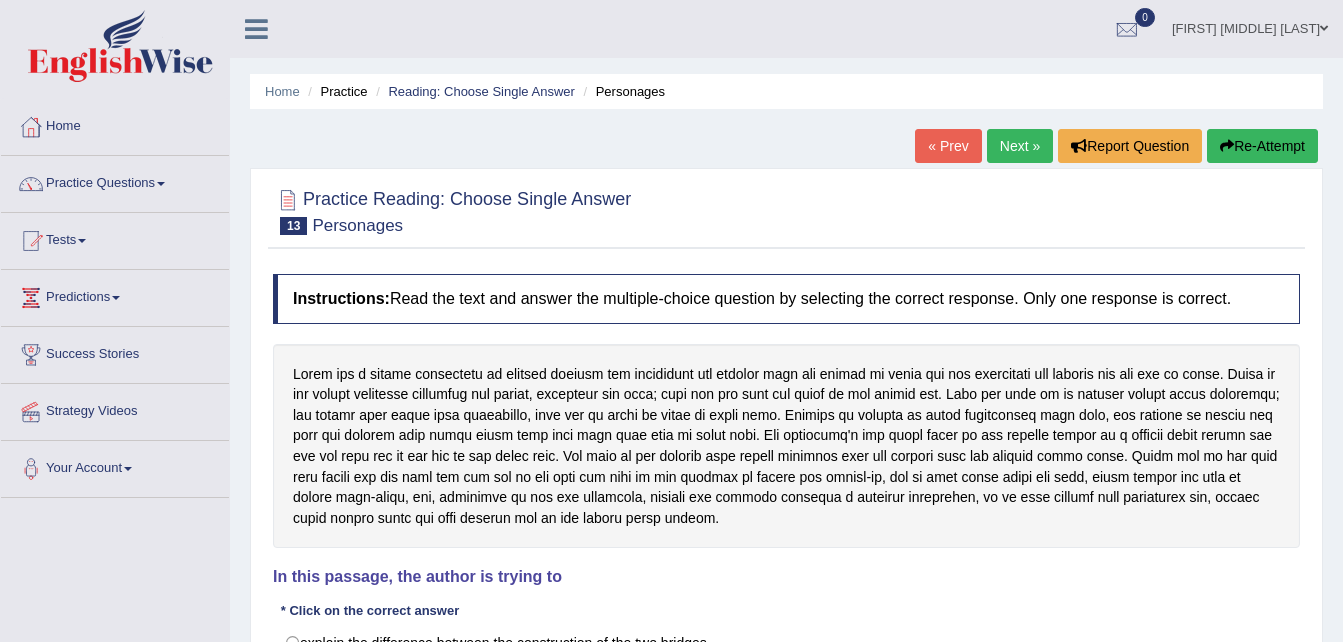 scroll, scrollTop: 0, scrollLeft: 0, axis: both 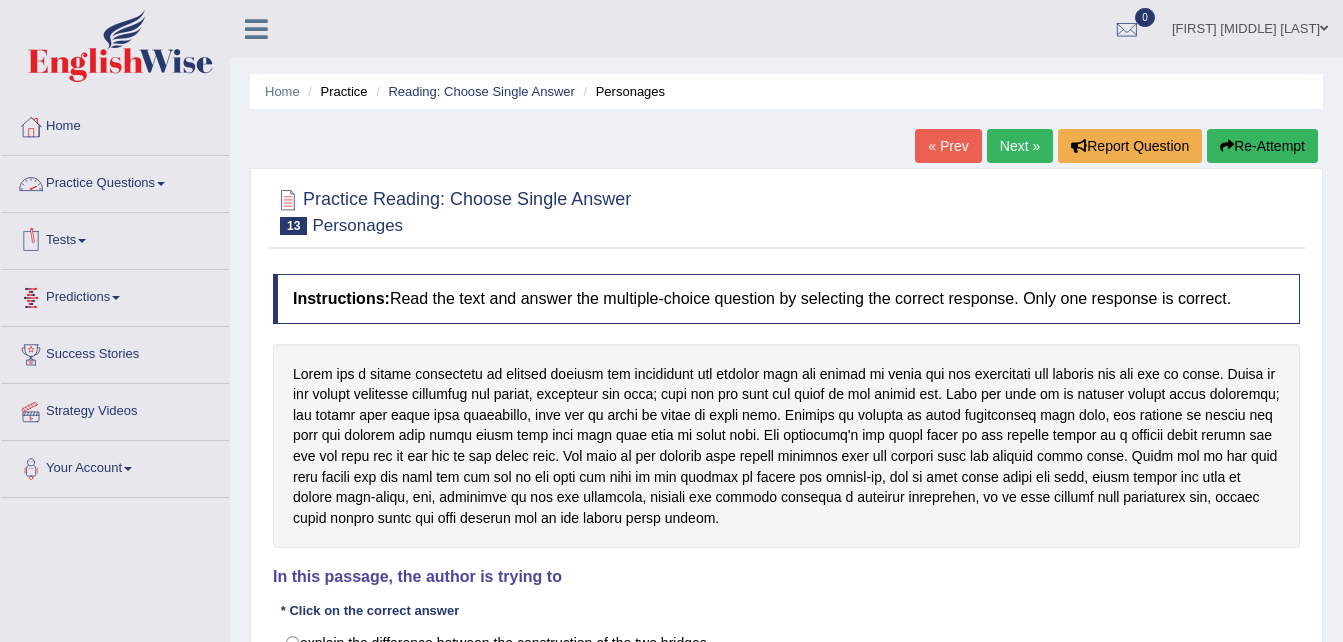 click on "Practice Questions" at bounding box center [115, 181] 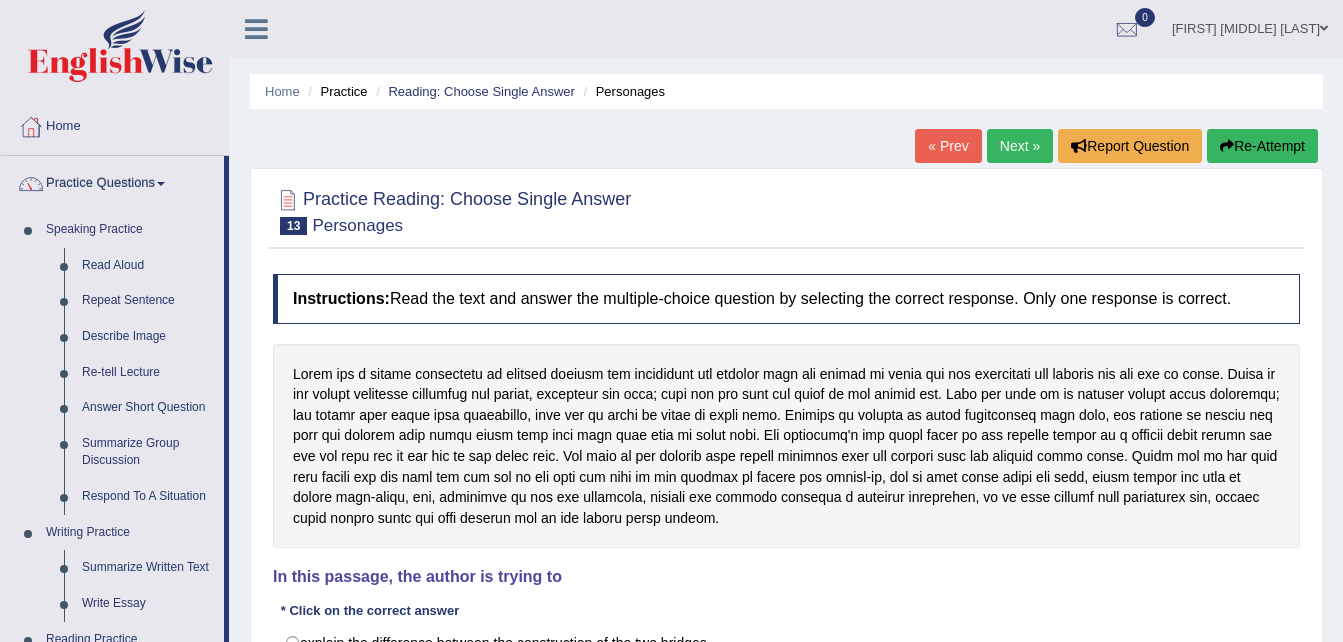 scroll, scrollTop: 561, scrollLeft: 0, axis: vertical 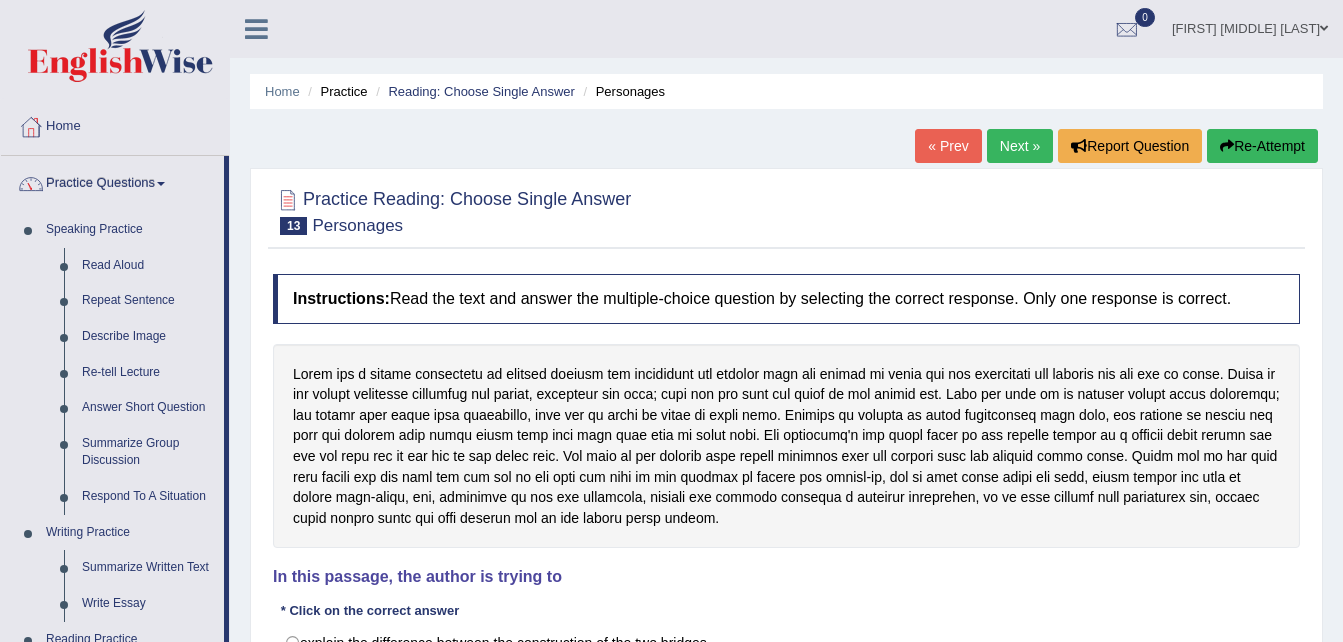 click on "Practice Questions" at bounding box center [112, 181] 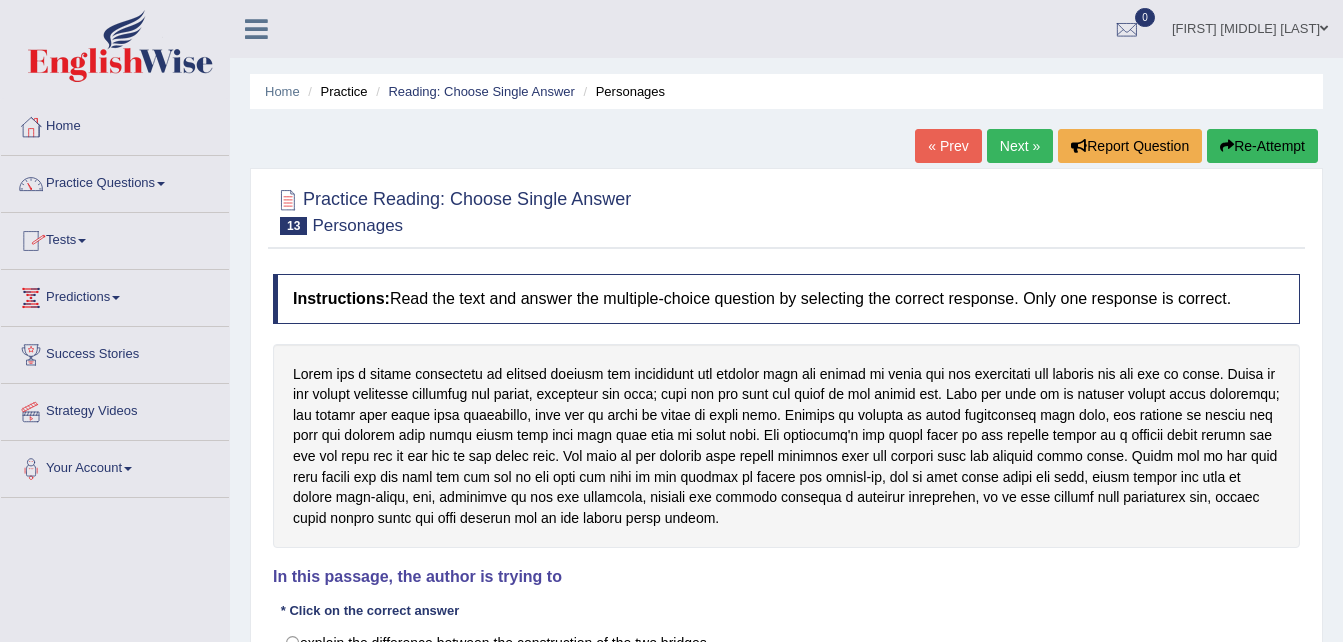 click on "Tests" at bounding box center [115, 238] 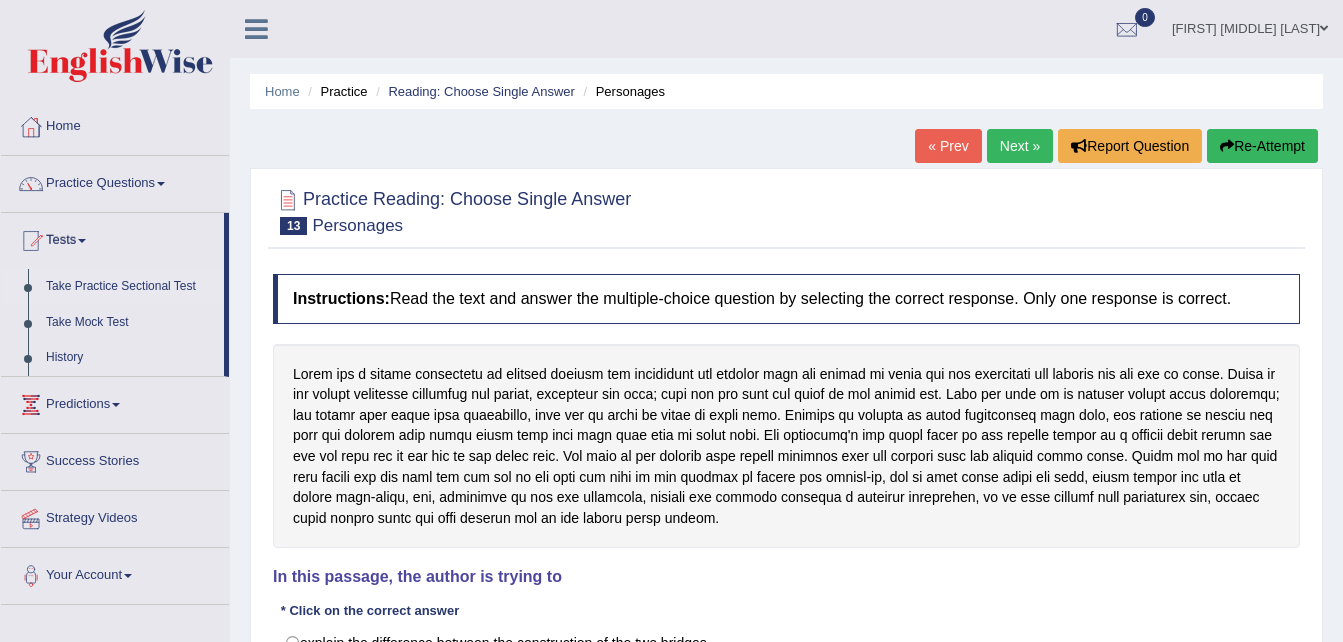 click on "Take Practice Sectional Test" at bounding box center (130, 287) 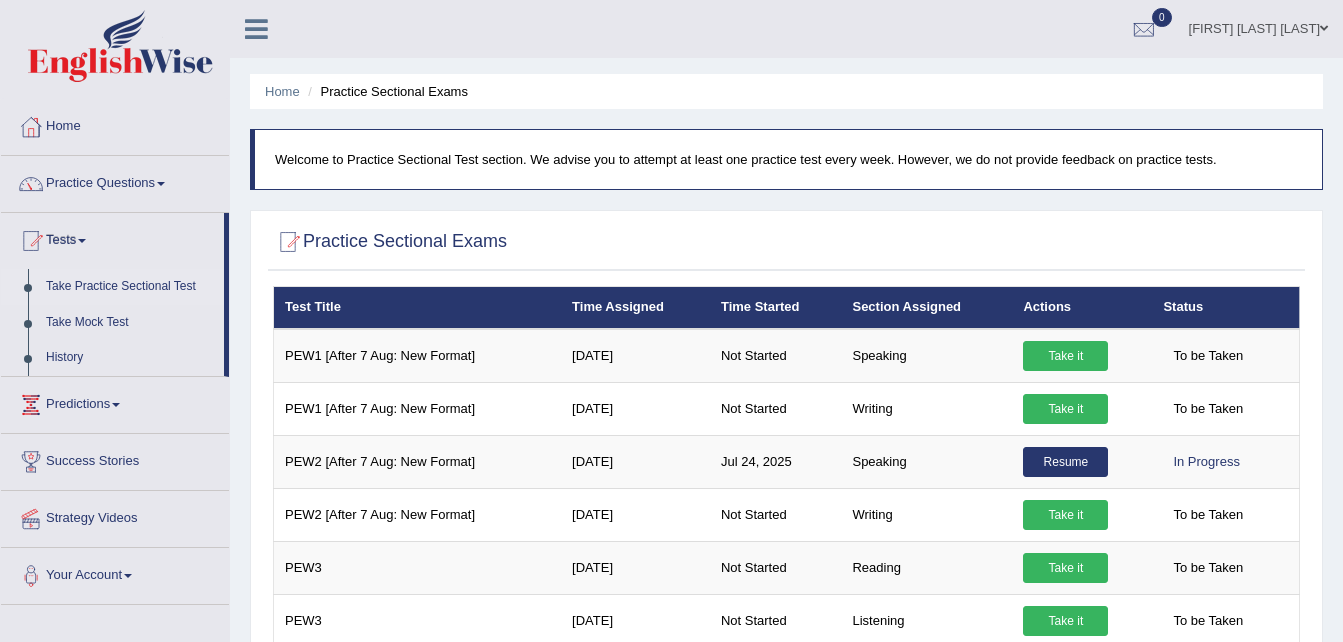 scroll, scrollTop: 0, scrollLeft: 0, axis: both 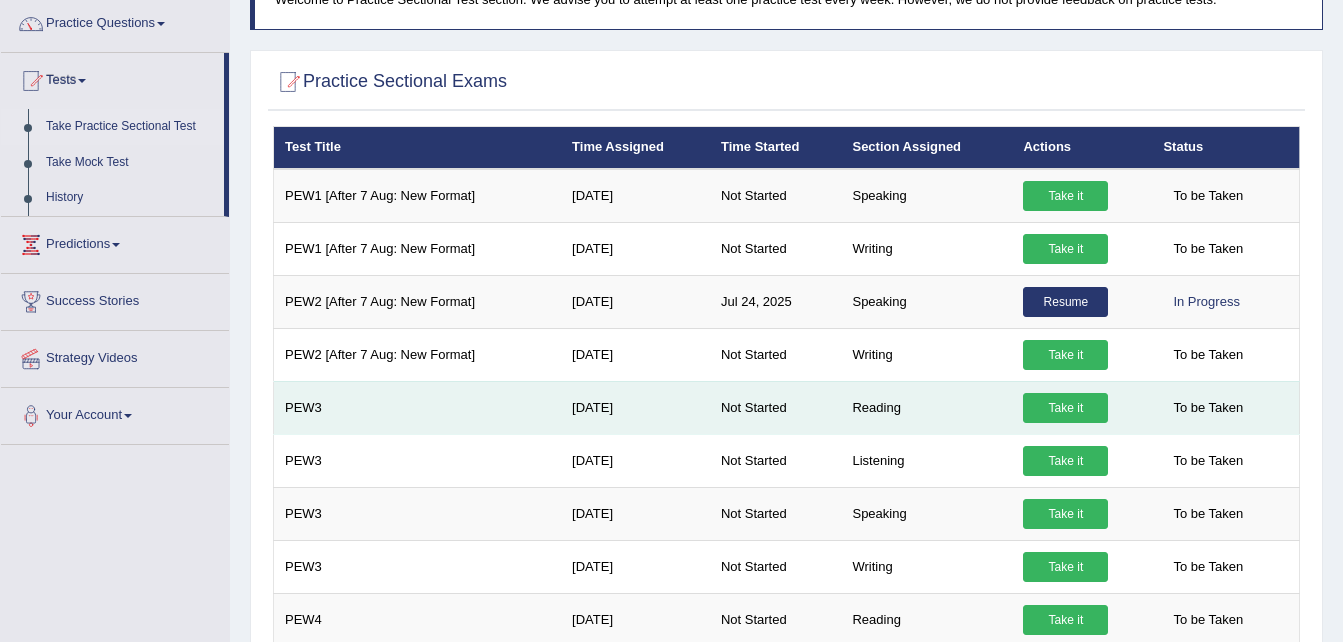 click on "Reading" at bounding box center [926, 407] 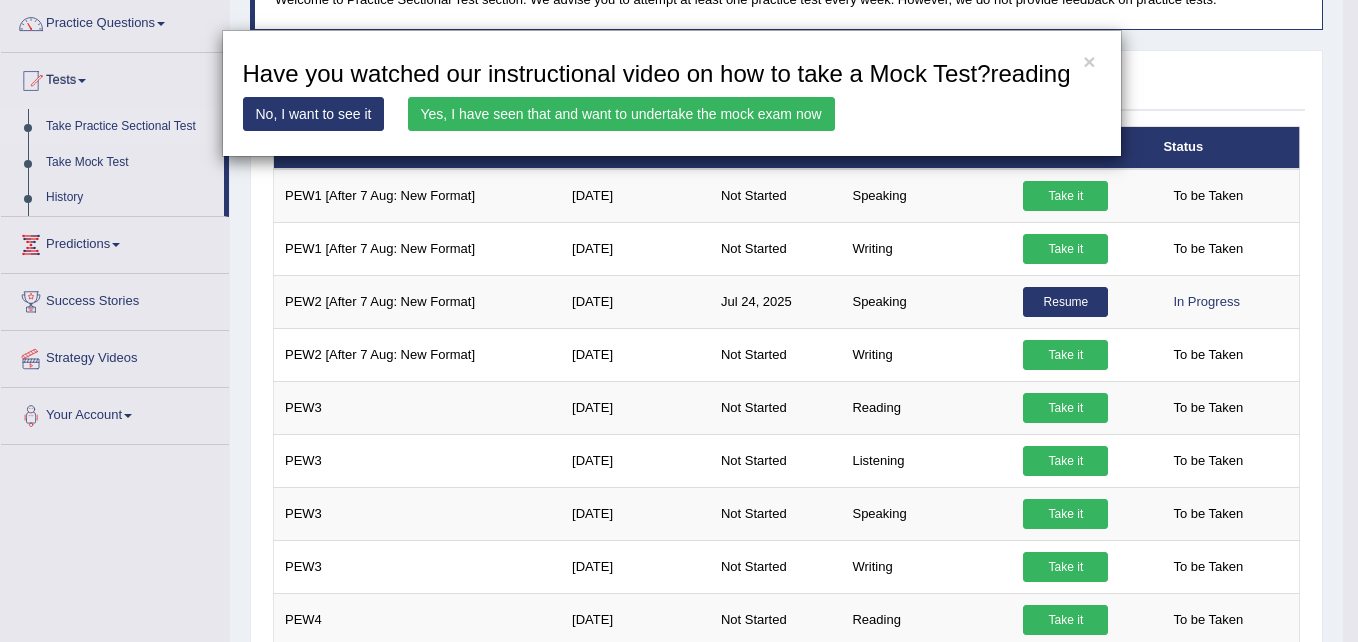 click on "Yes, I have seen that and want to undertake the mock exam now" at bounding box center [621, 114] 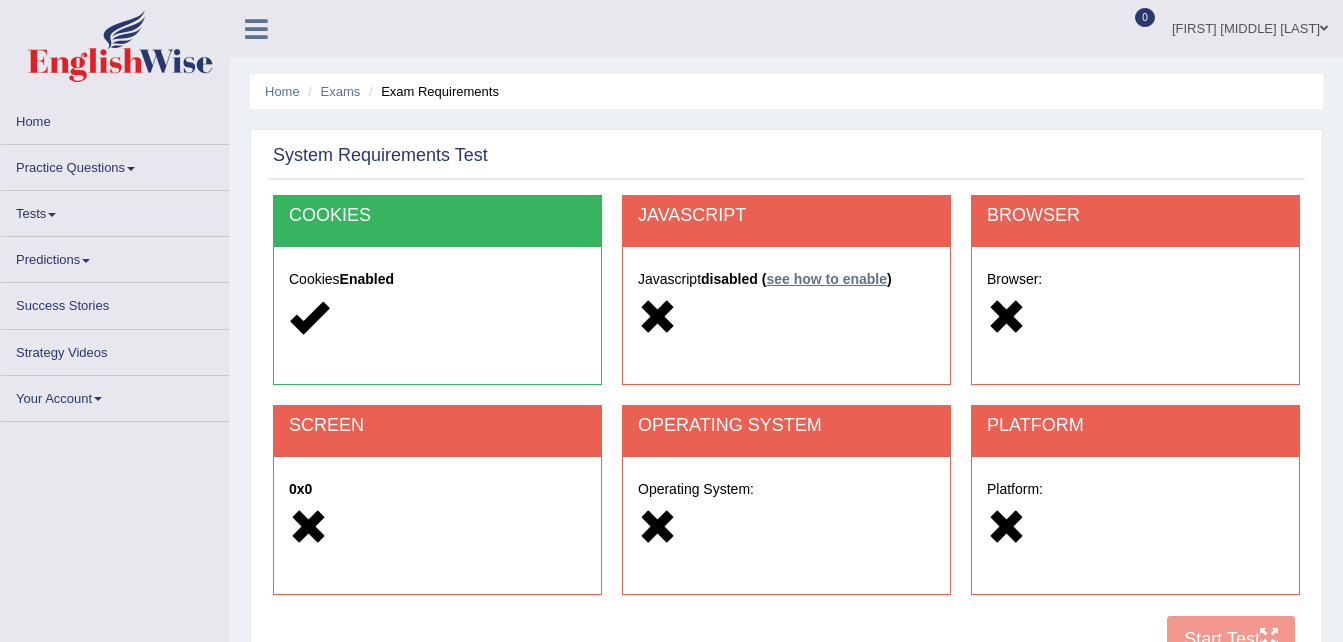 scroll, scrollTop: 0, scrollLeft: 0, axis: both 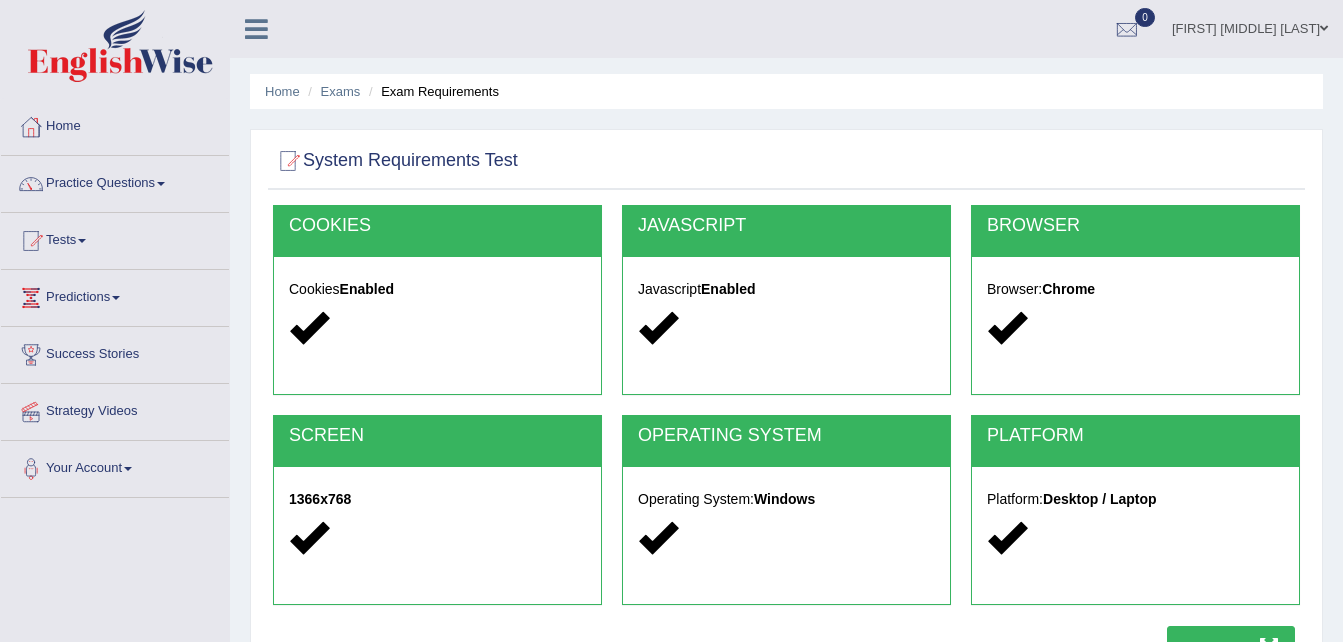 click on "Start Test" at bounding box center (1231, 649) 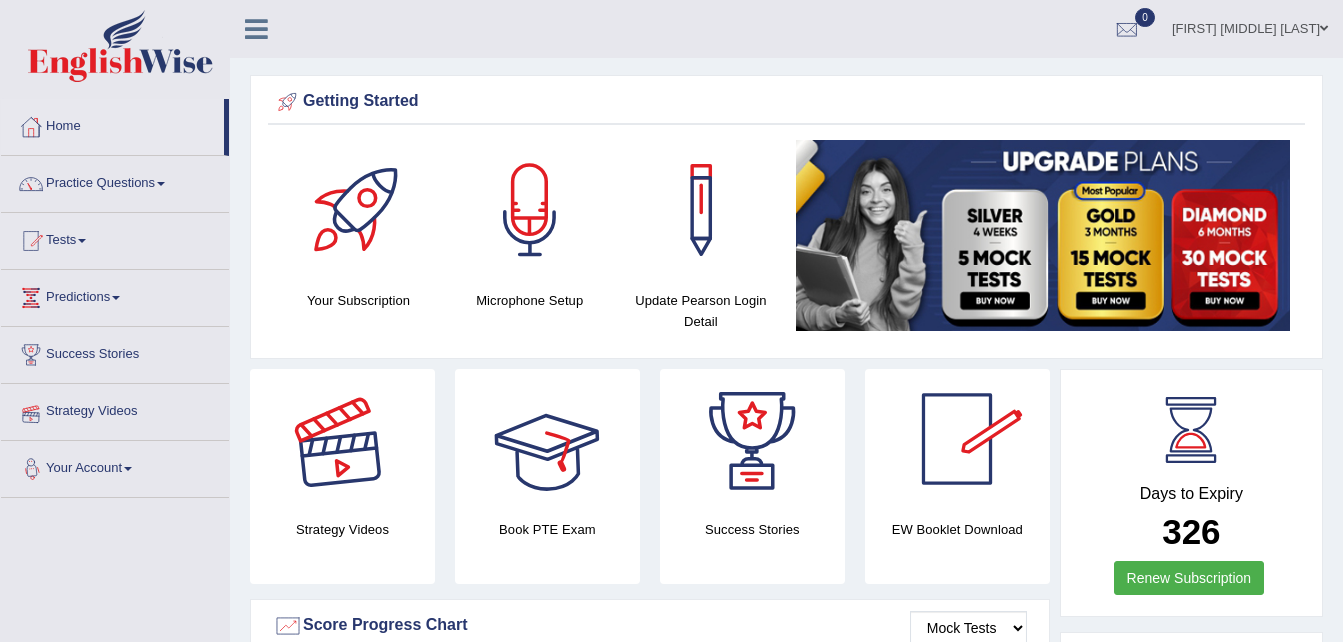 scroll, scrollTop: 0, scrollLeft: 0, axis: both 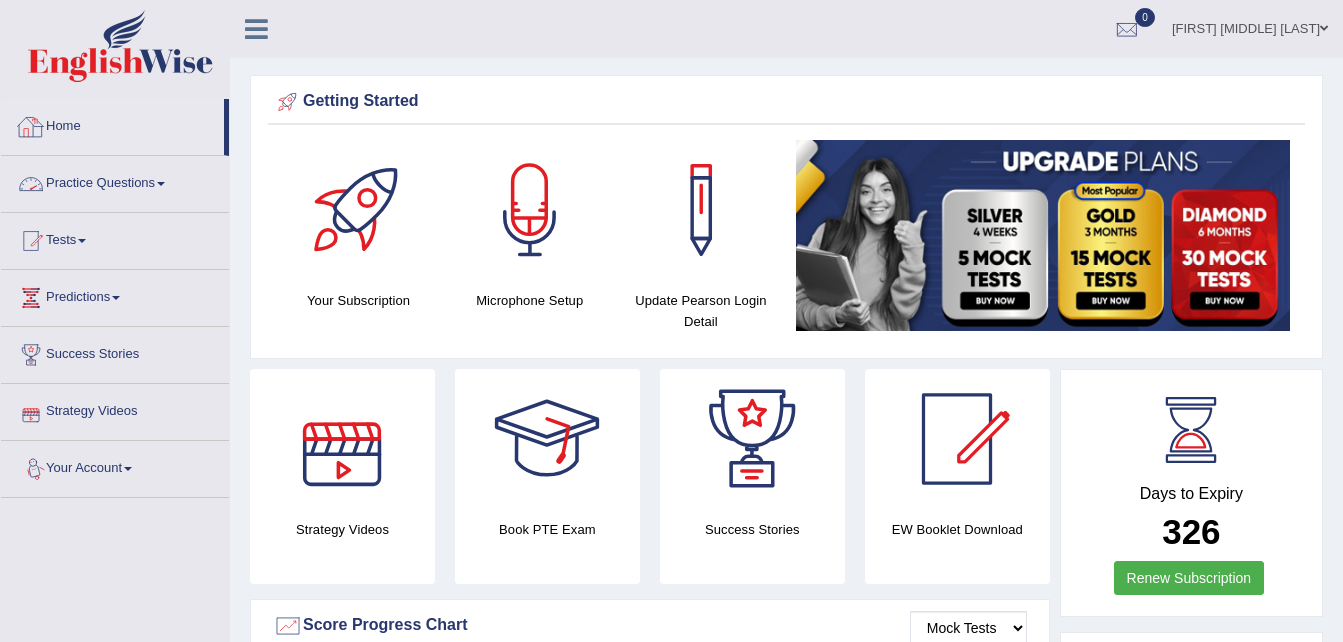 click on "Practice Questions" at bounding box center [115, 181] 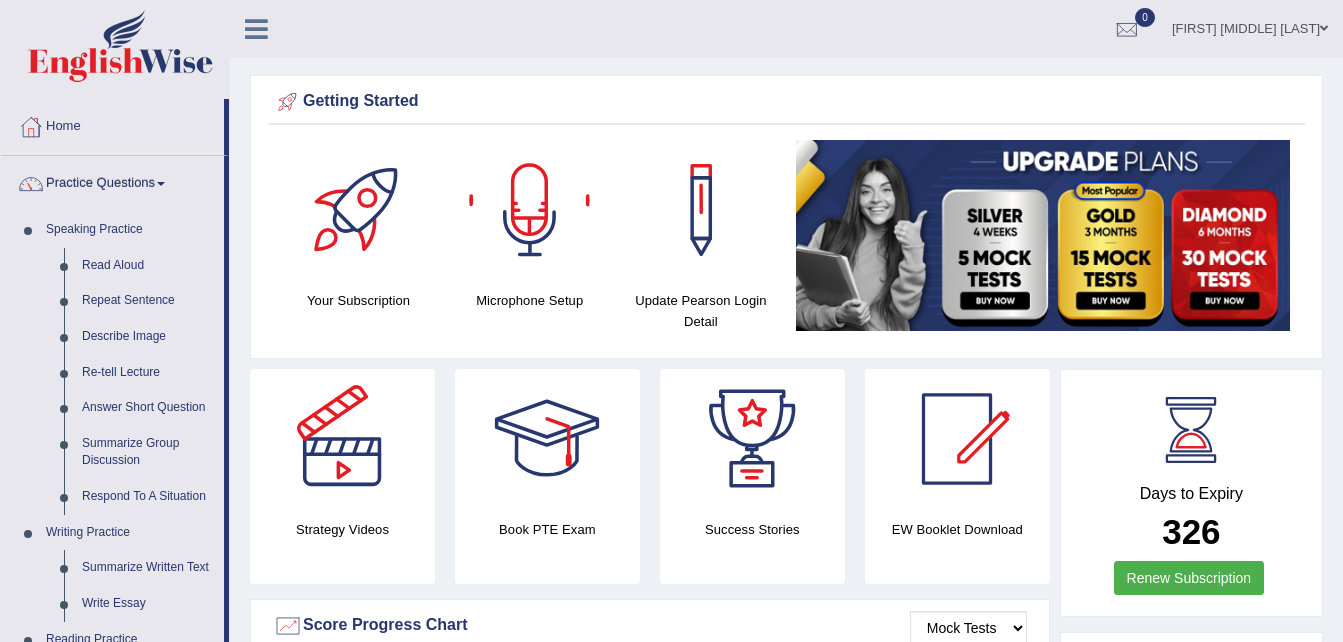 scroll, scrollTop: 561, scrollLeft: 0, axis: vertical 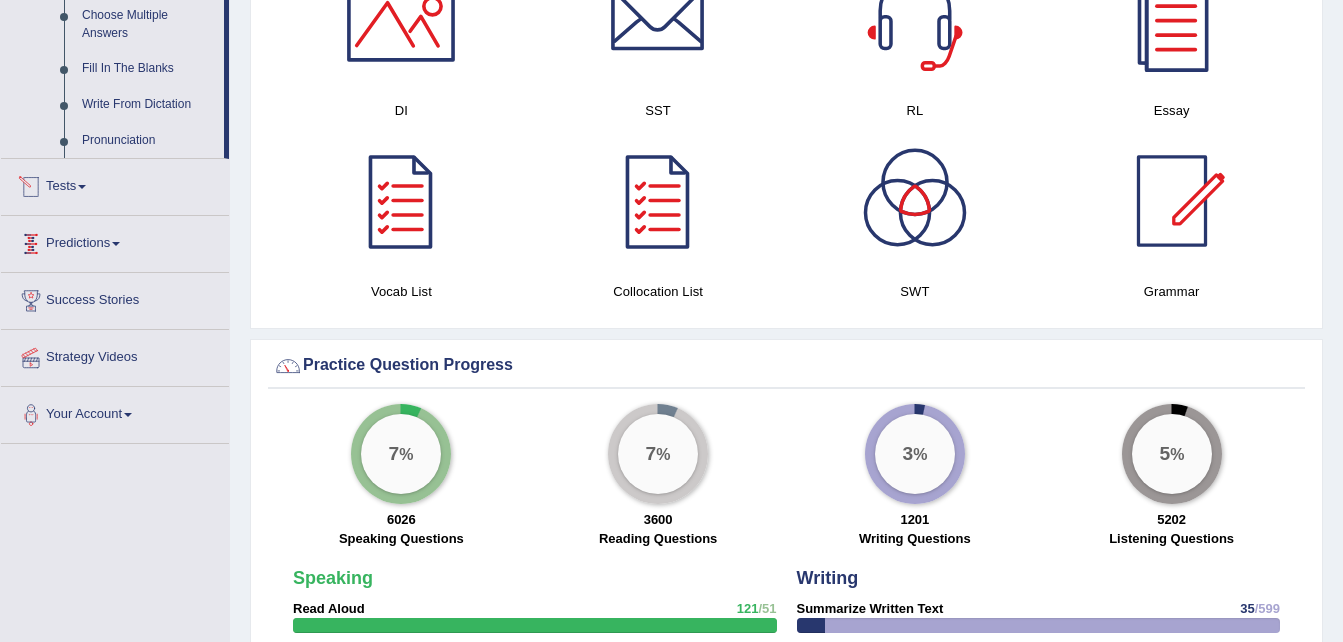 click on "Tests" at bounding box center (115, 184) 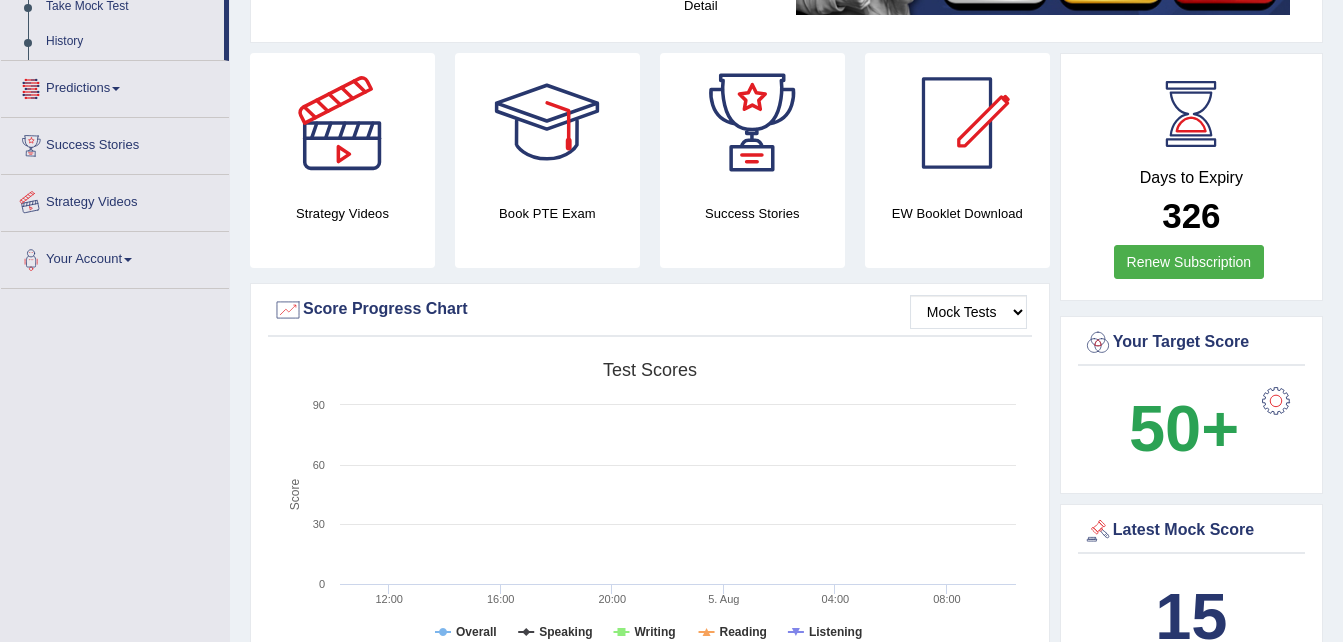 scroll, scrollTop: 246, scrollLeft: 0, axis: vertical 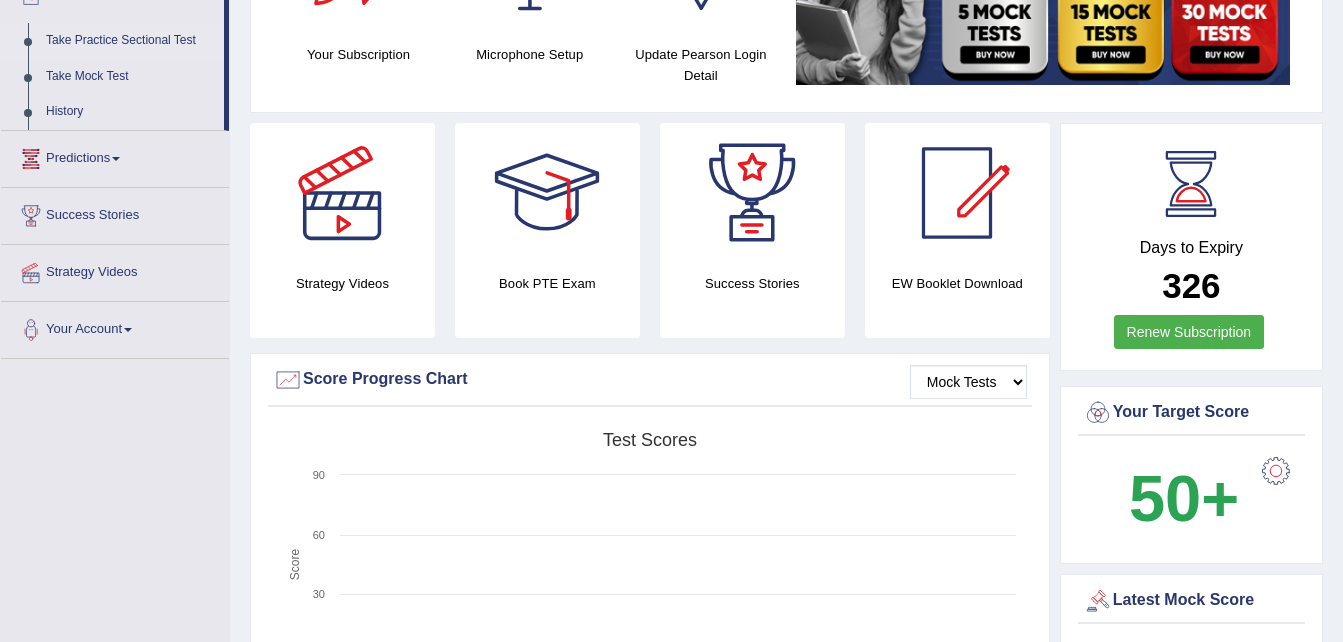 click on "Take Practice Sectional Test" at bounding box center [130, 41] 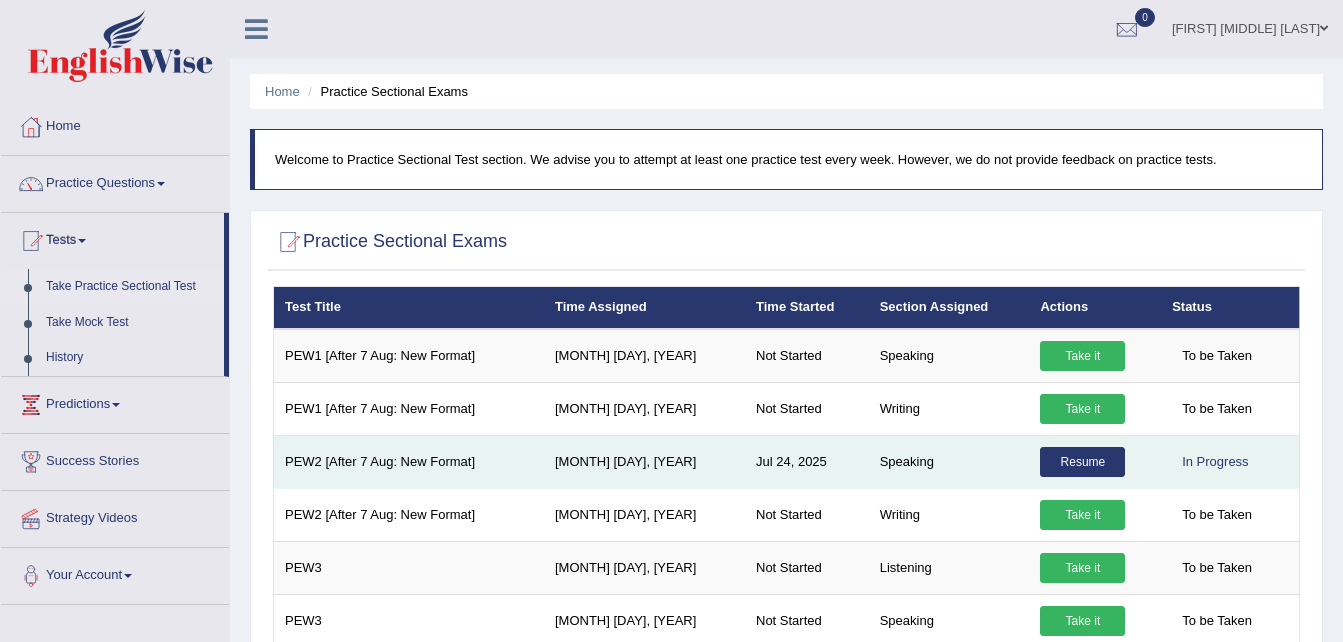 scroll, scrollTop: 0, scrollLeft: 0, axis: both 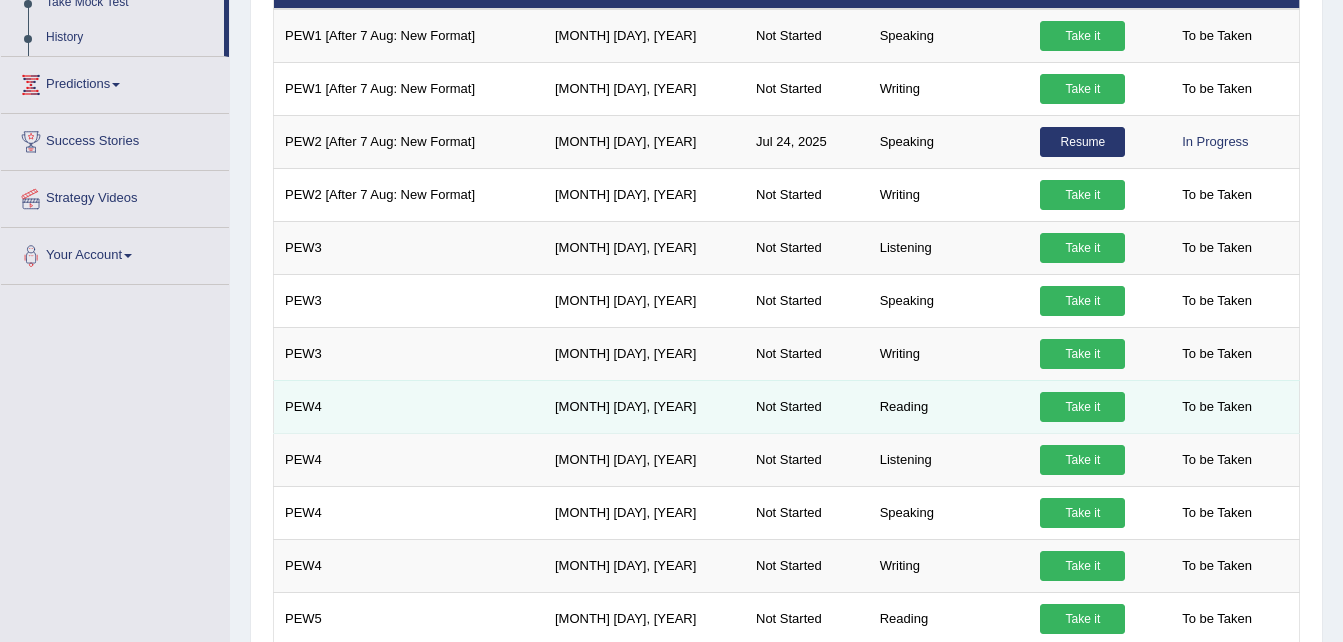 click on "Reading" at bounding box center (949, 406) 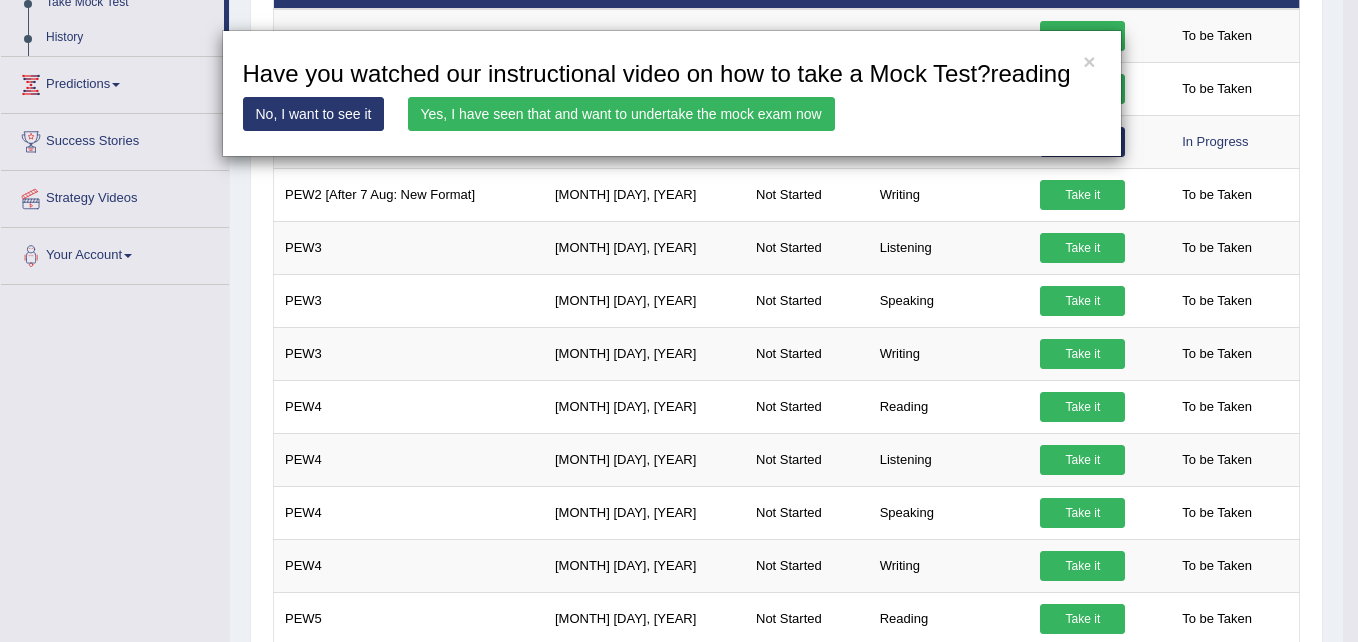 click on "Yes, I have seen that and want to undertake the mock exam now" at bounding box center (621, 114) 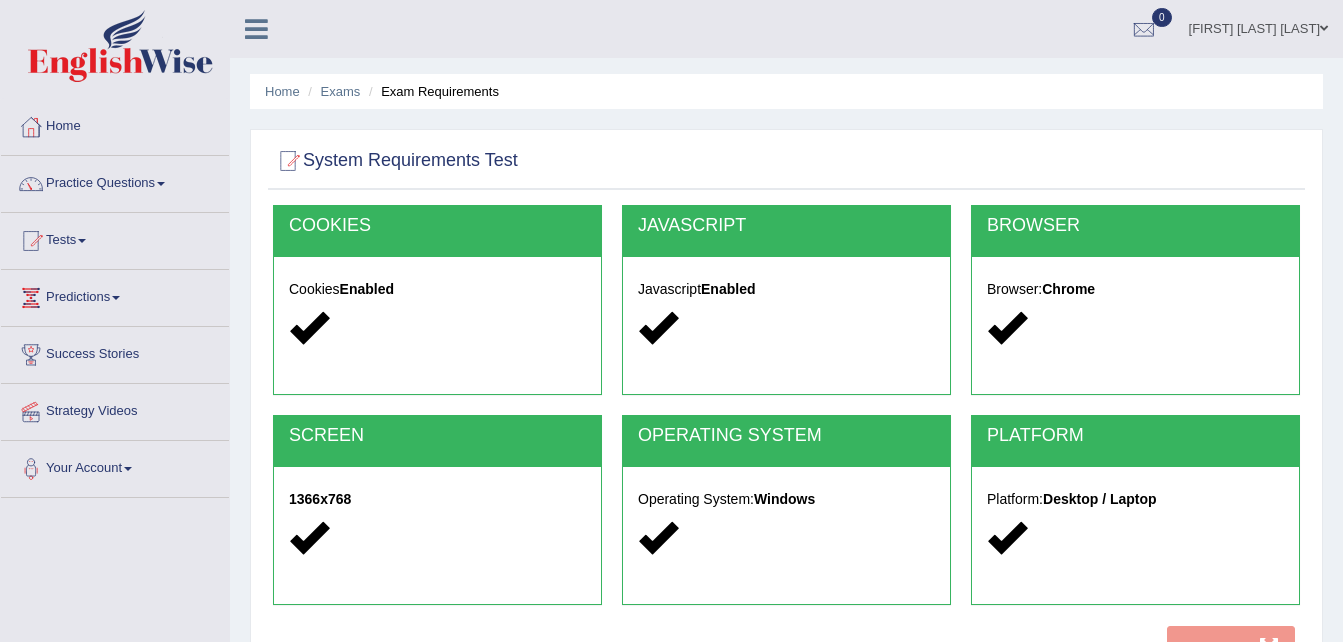 scroll, scrollTop: 0, scrollLeft: 0, axis: both 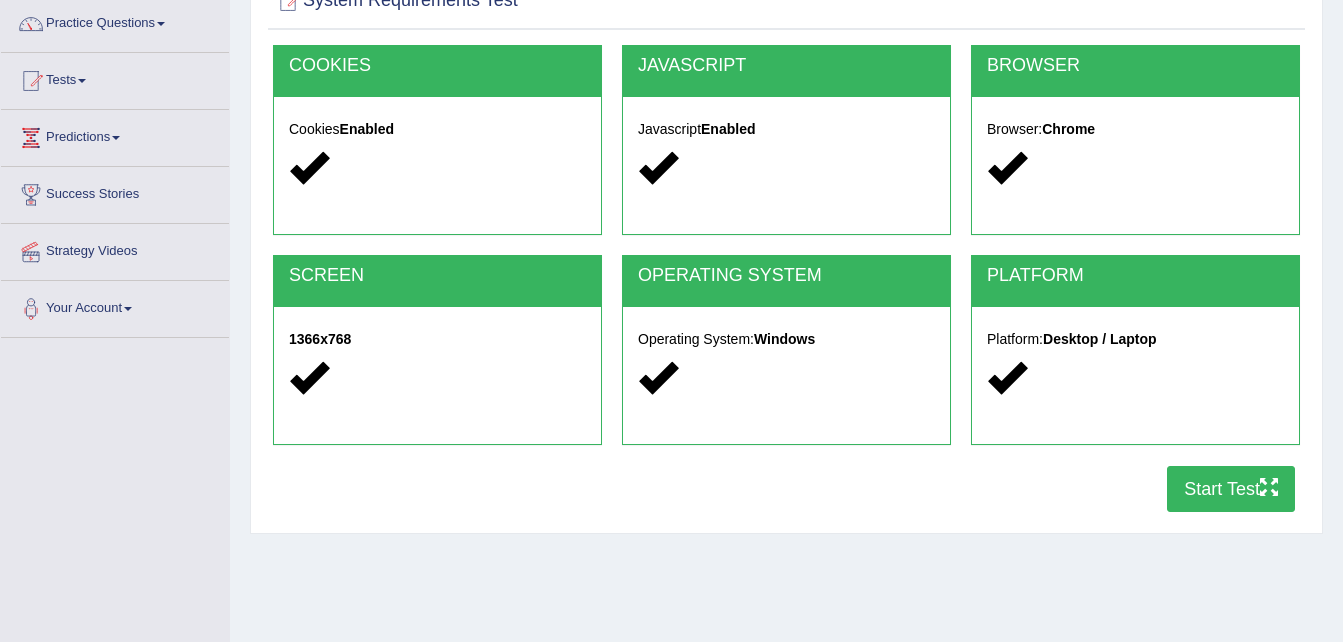 click on "Start Test" at bounding box center (1231, 489) 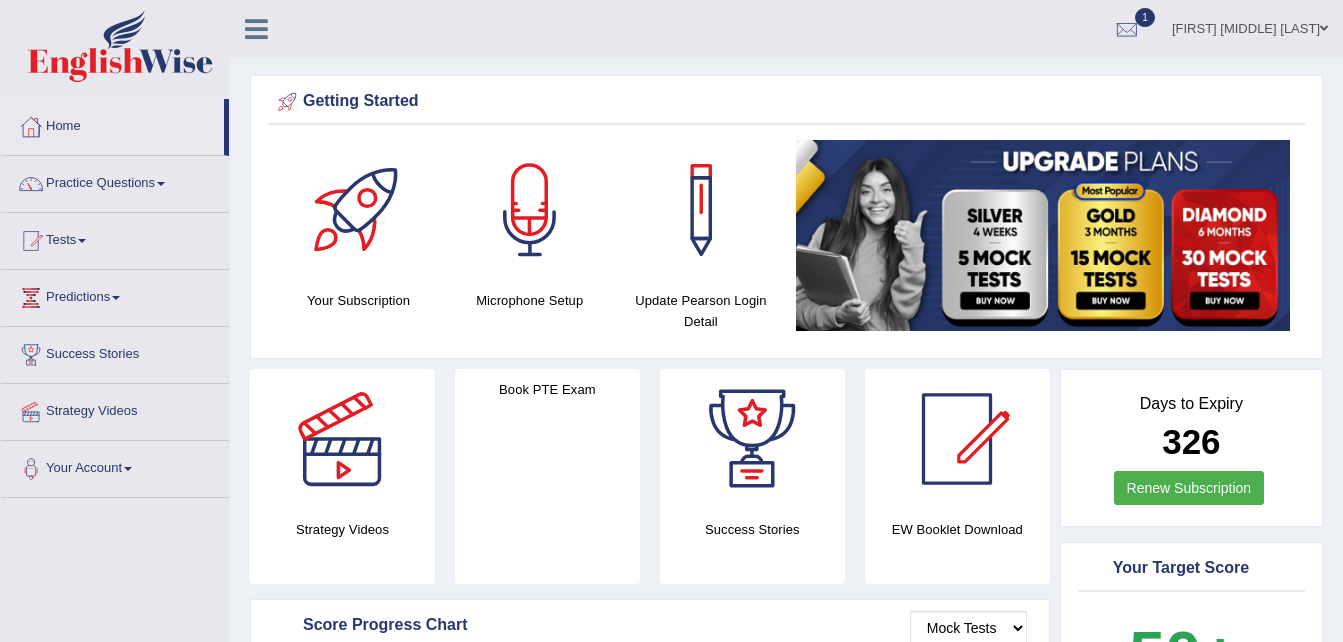 scroll, scrollTop: 0, scrollLeft: 0, axis: both 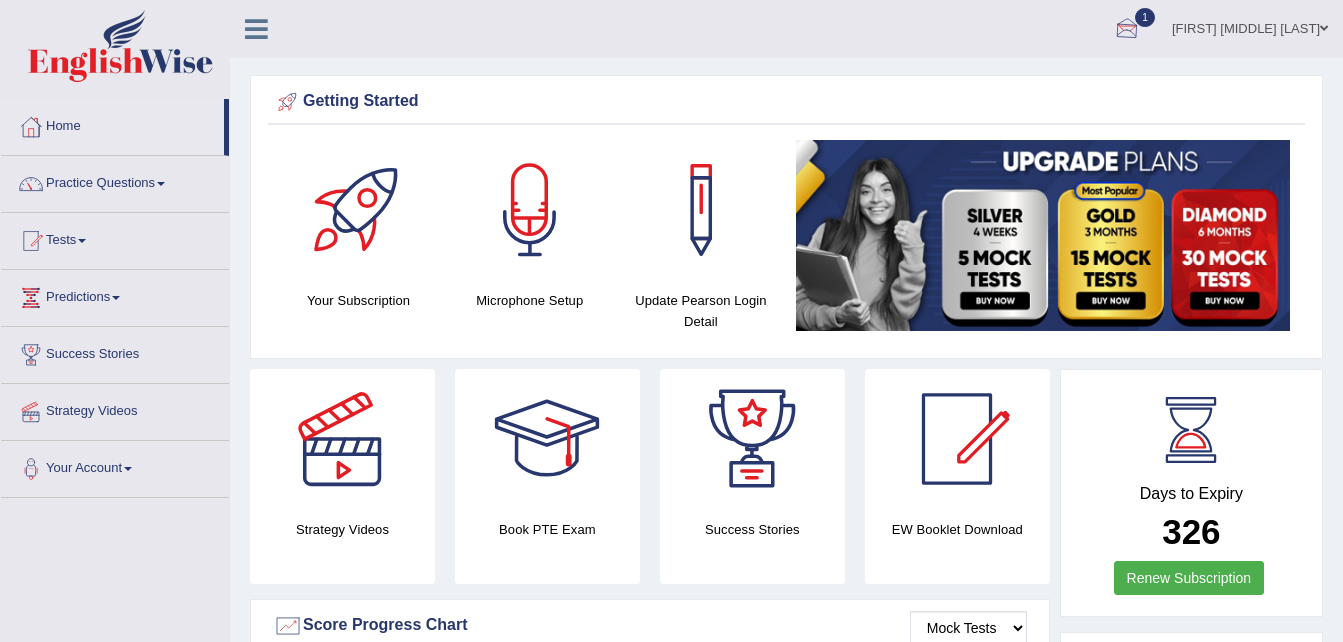 click at bounding box center (1127, 30) 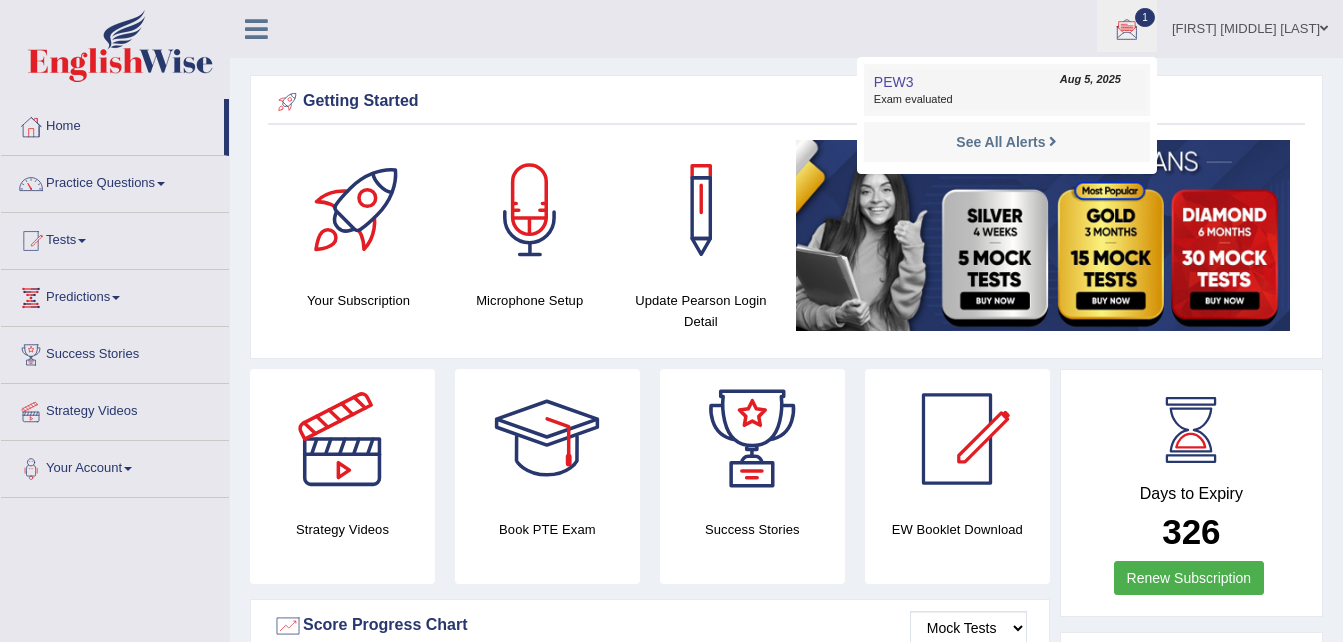 click on "PEW3
Aug 5, 2025
Exam evaluated" at bounding box center [1007, 90] 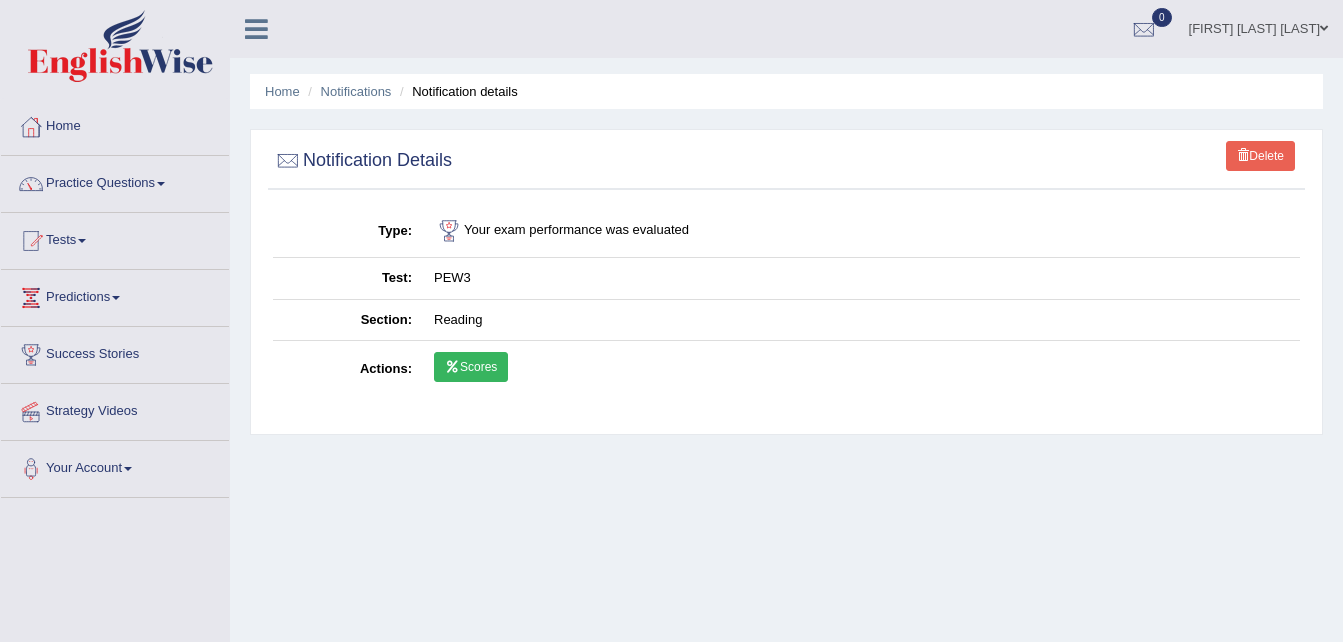 scroll, scrollTop: 0, scrollLeft: 0, axis: both 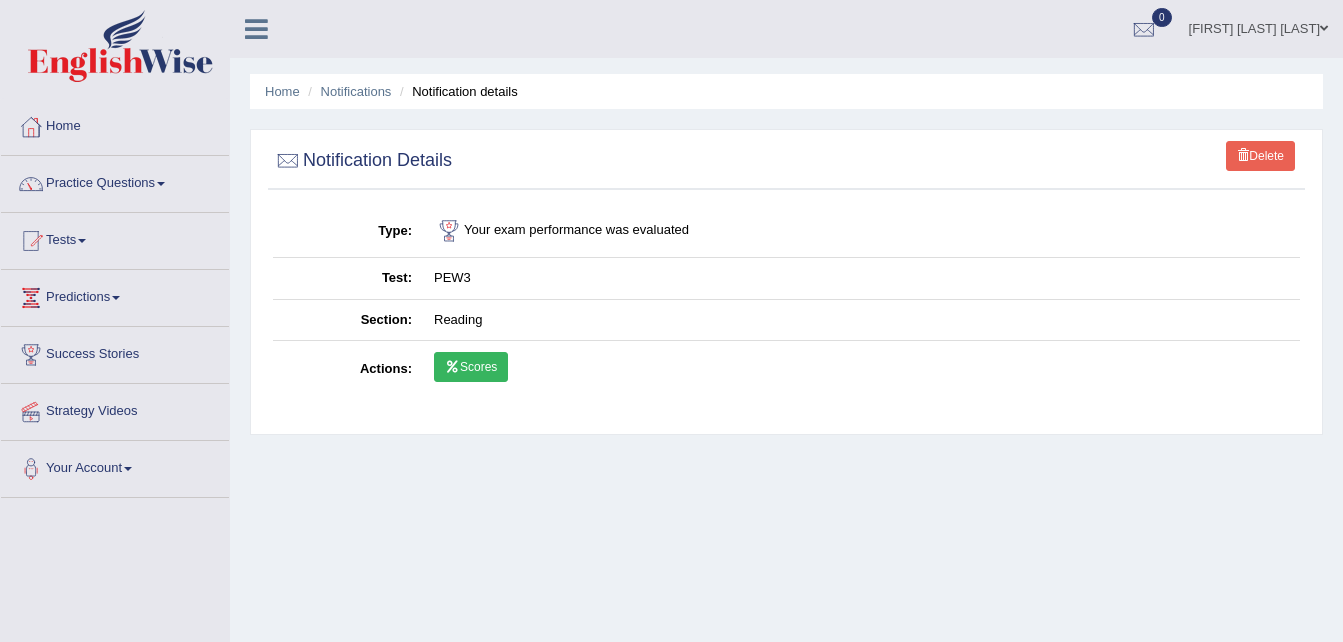 click on "Scores" at bounding box center [471, 367] 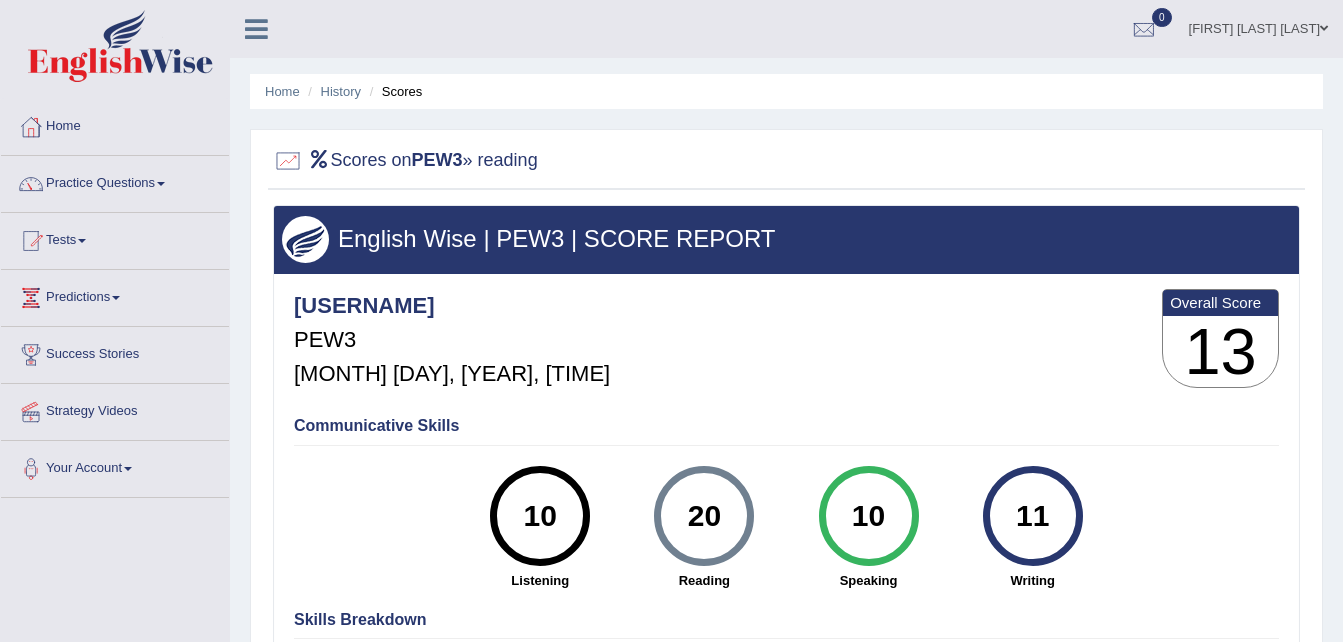 scroll, scrollTop: 0, scrollLeft: 0, axis: both 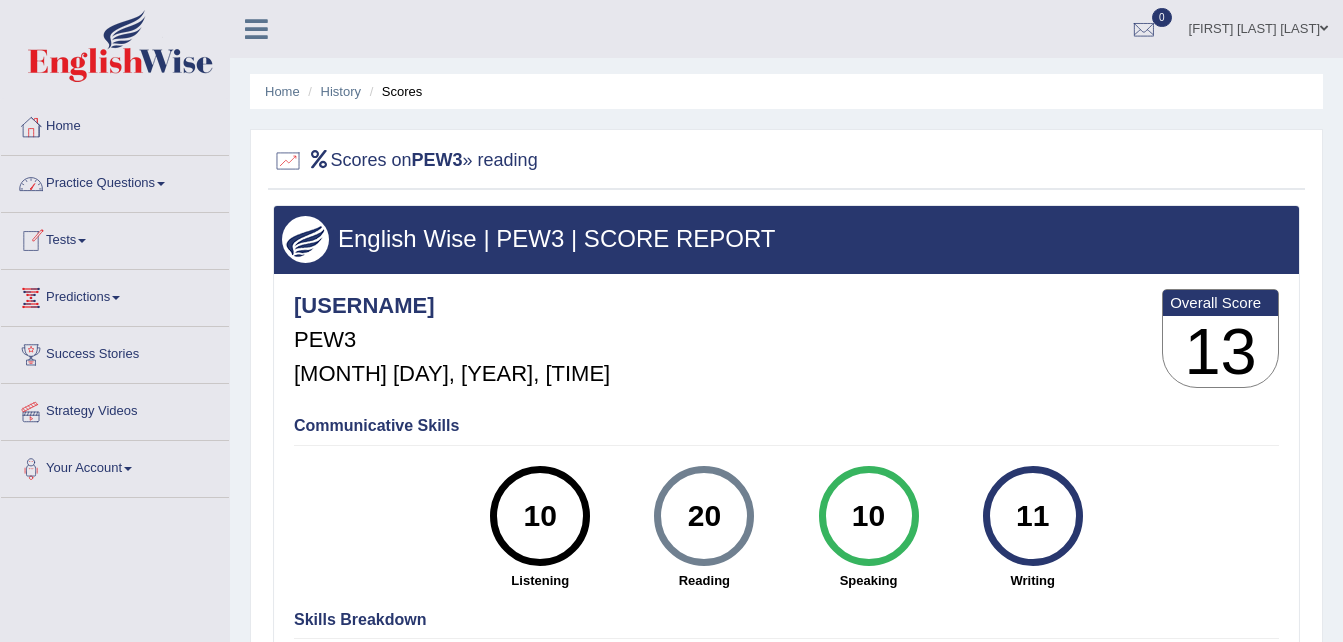 click on "Home" at bounding box center (115, 124) 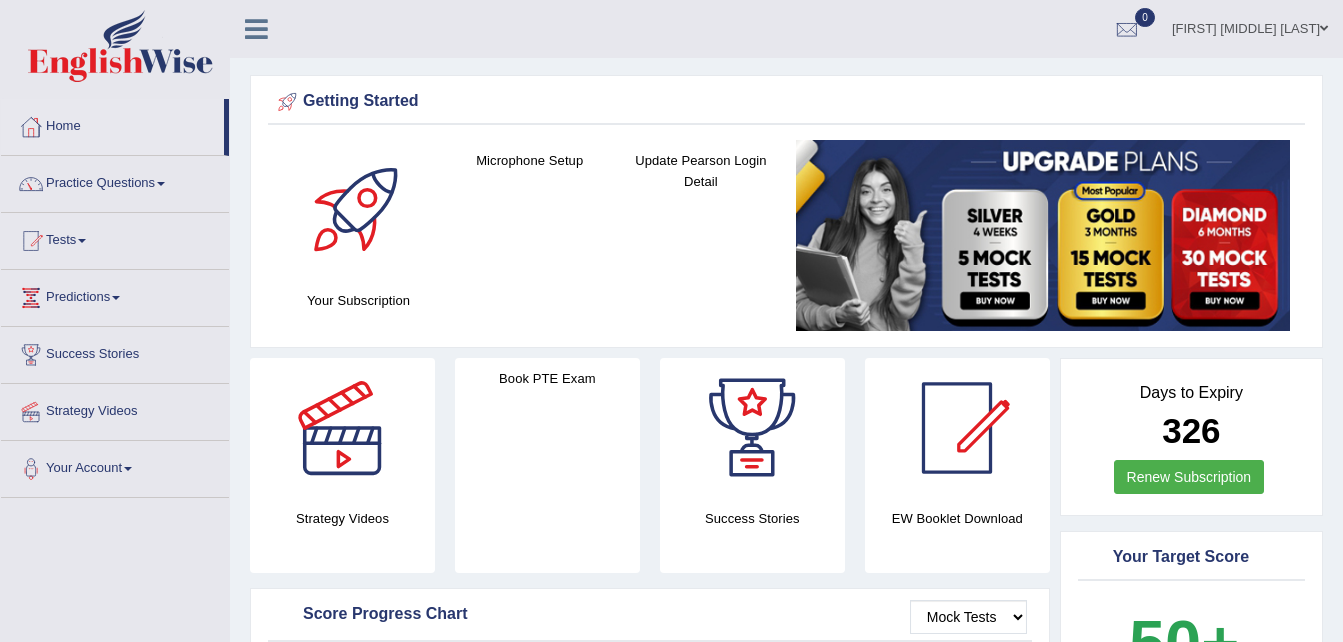 scroll, scrollTop: 0, scrollLeft: 0, axis: both 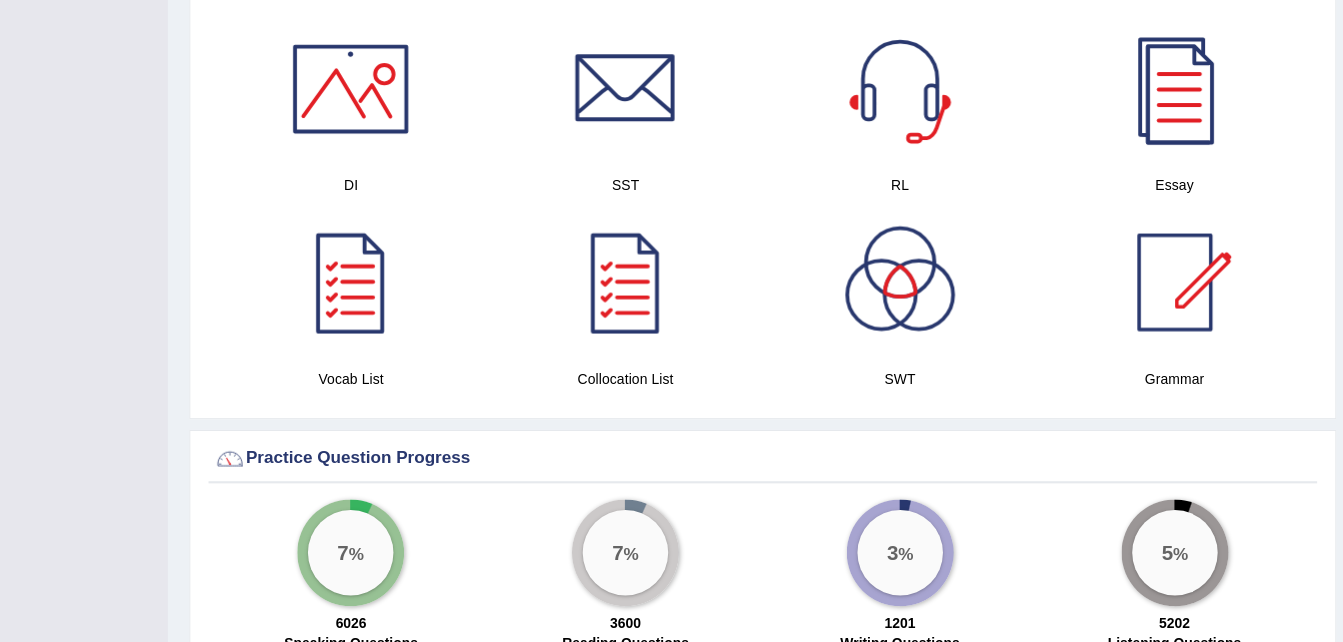 drag, startPoint x: 1143, startPoint y: 61, endPoint x: 1143, endPoint y: 93, distance: 32 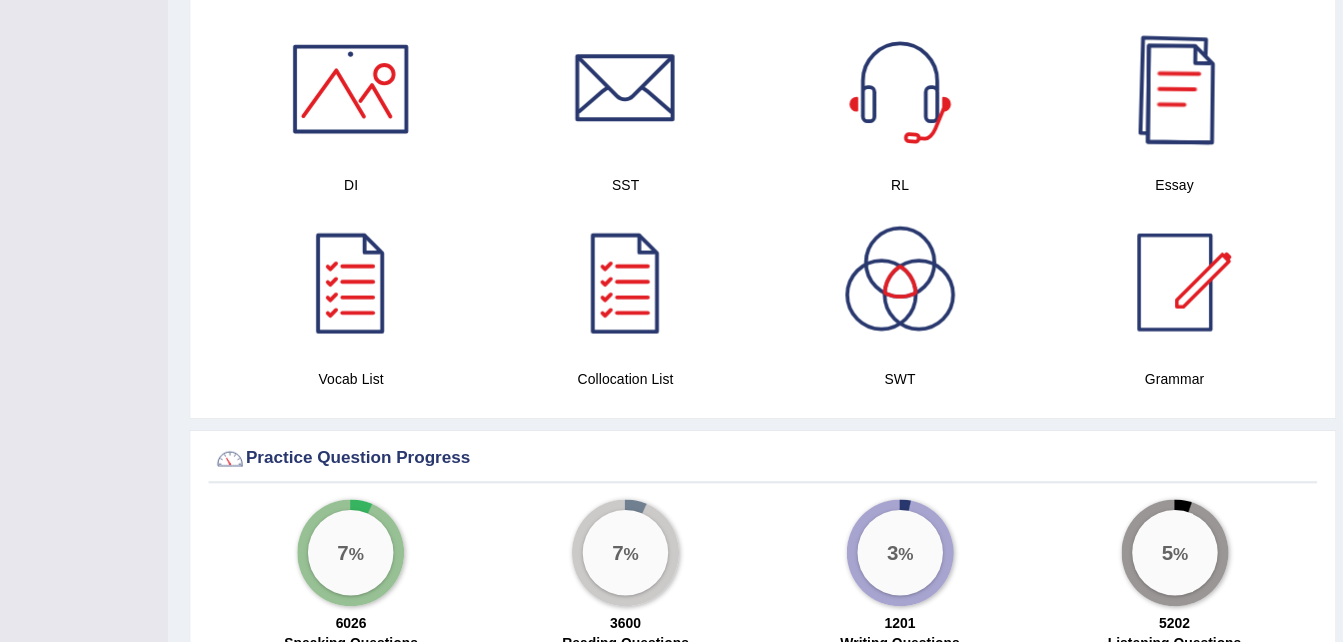 click at bounding box center (1172, 124) 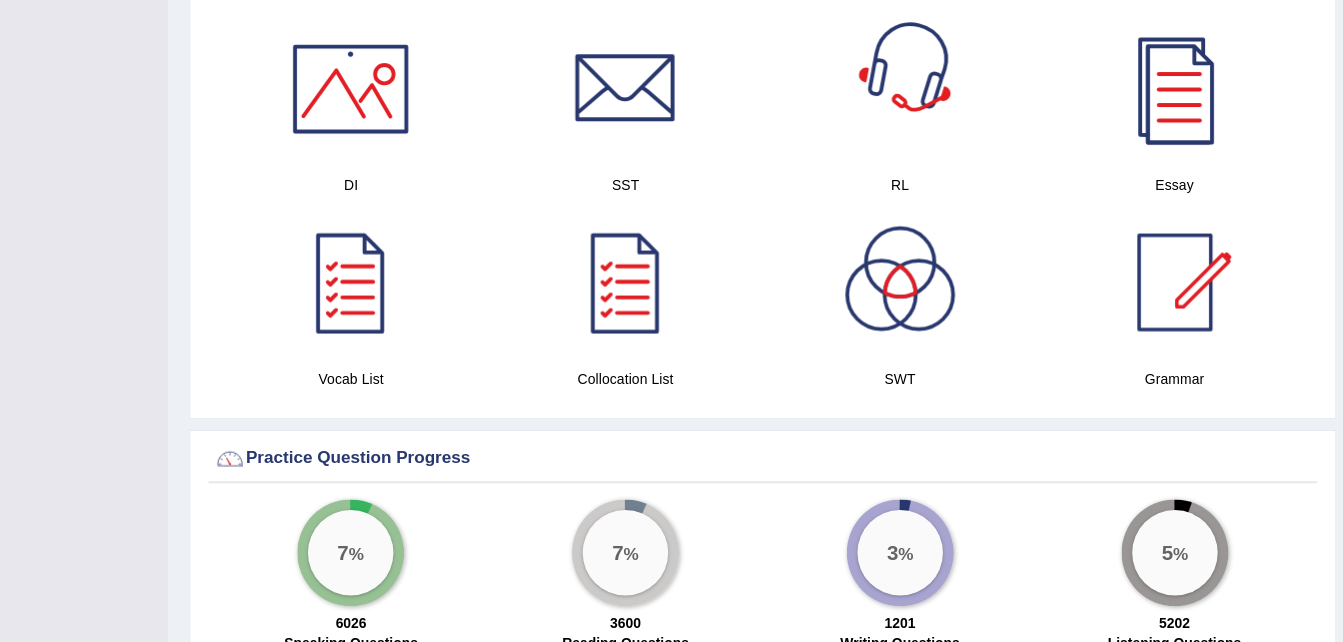 click at bounding box center (915, 124) 